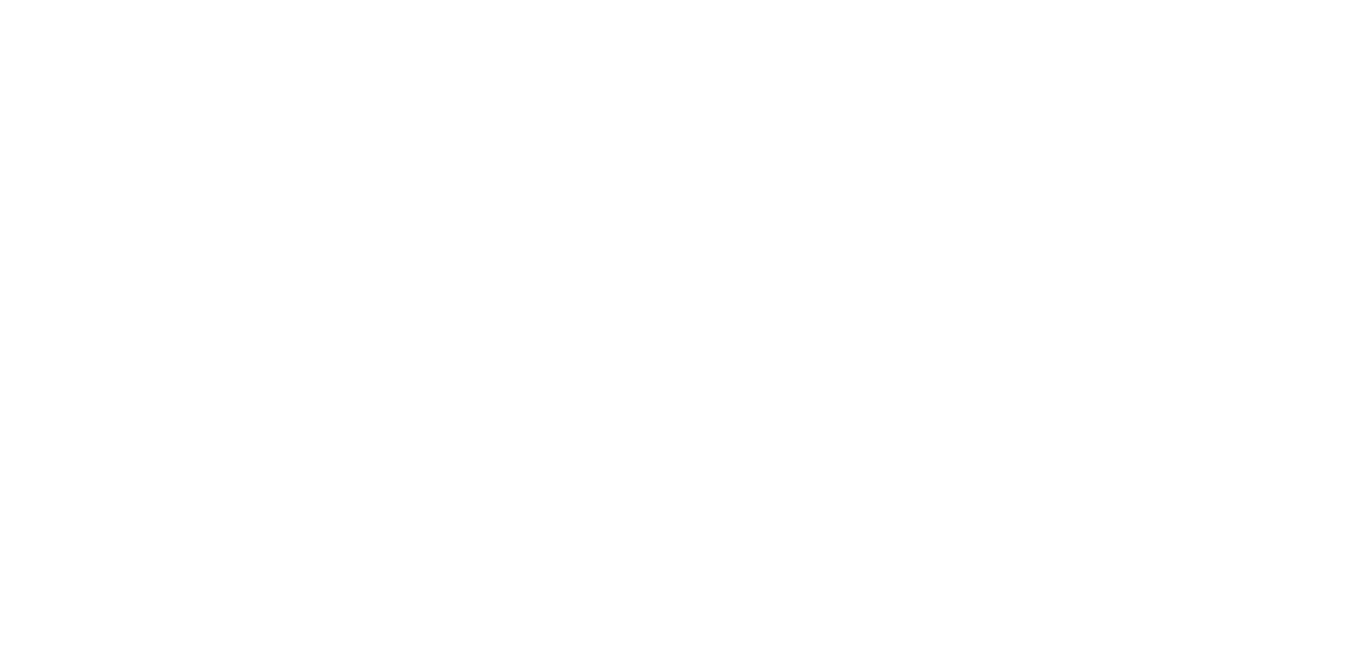 scroll, scrollTop: 0, scrollLeft: 0, axis: both 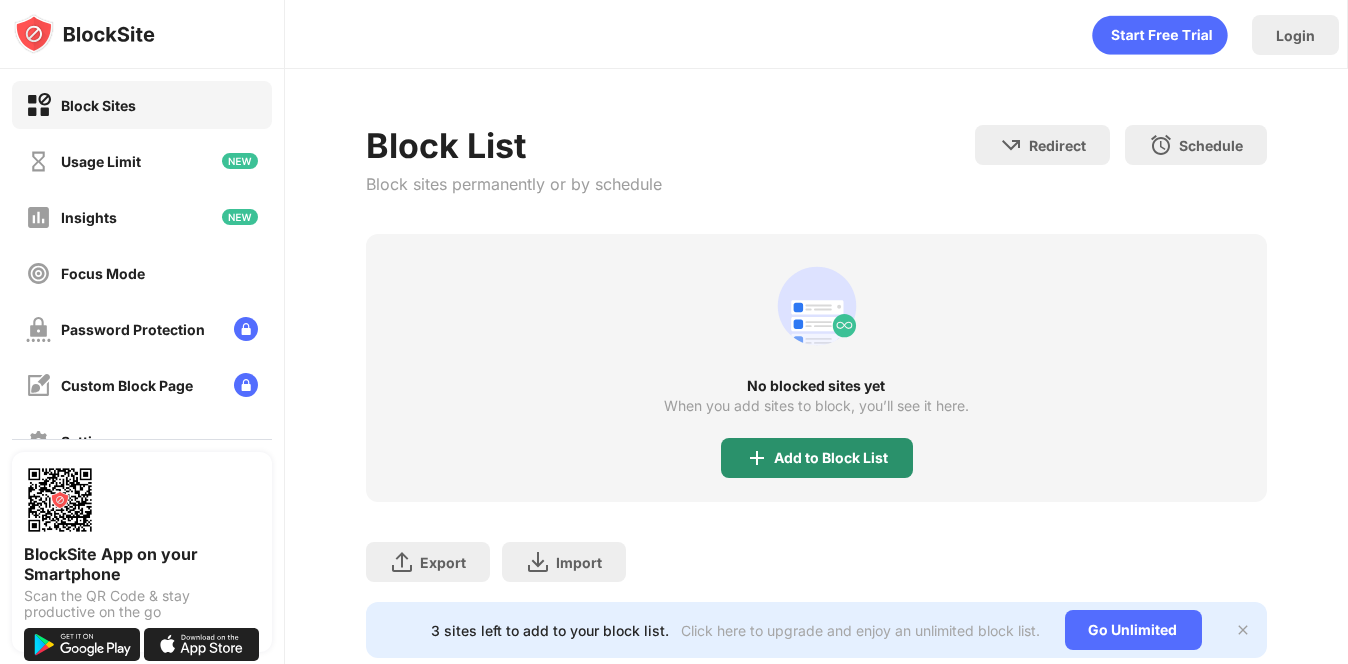 click on "Add to Block List" at bounding box center [817, 458] 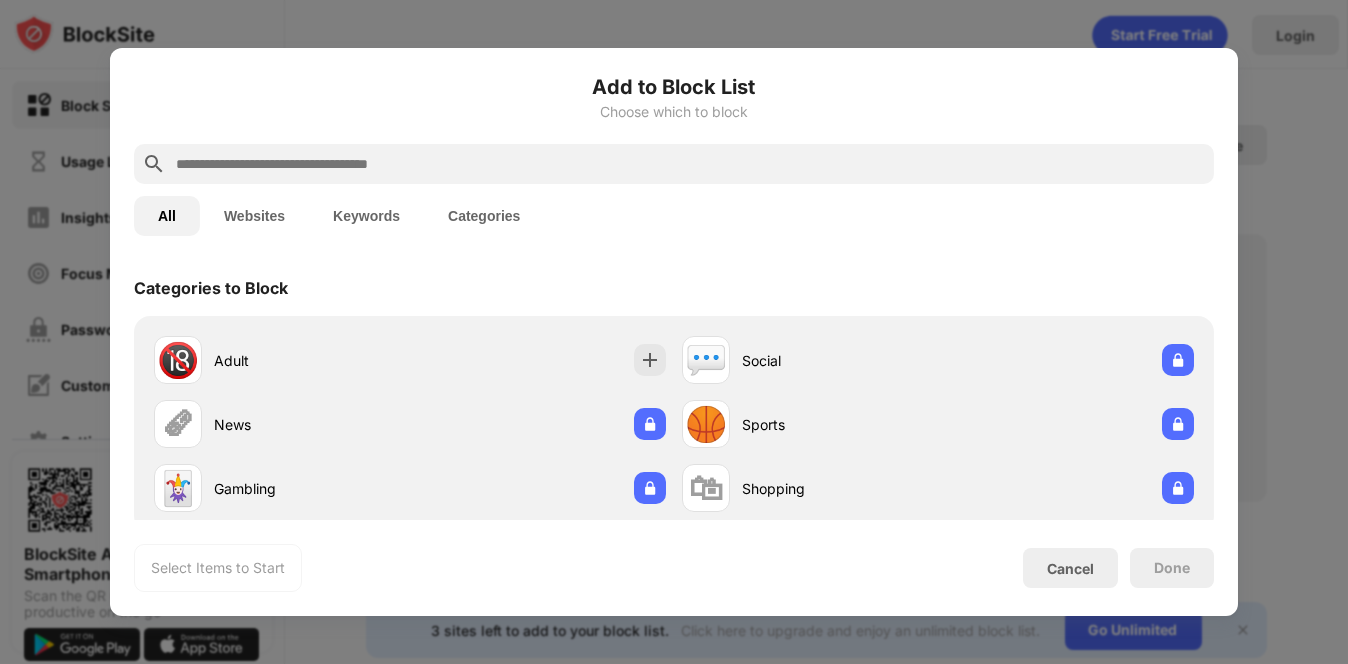click at bounding box center [690, 164] 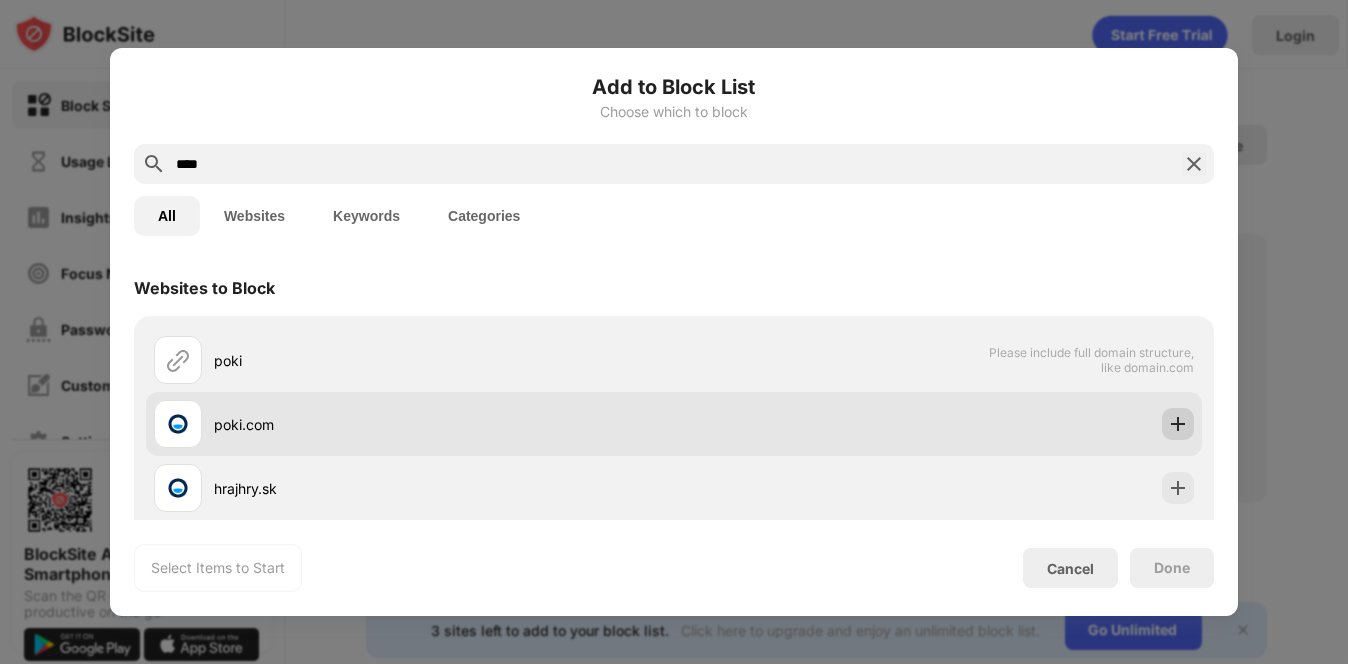 type on "****" 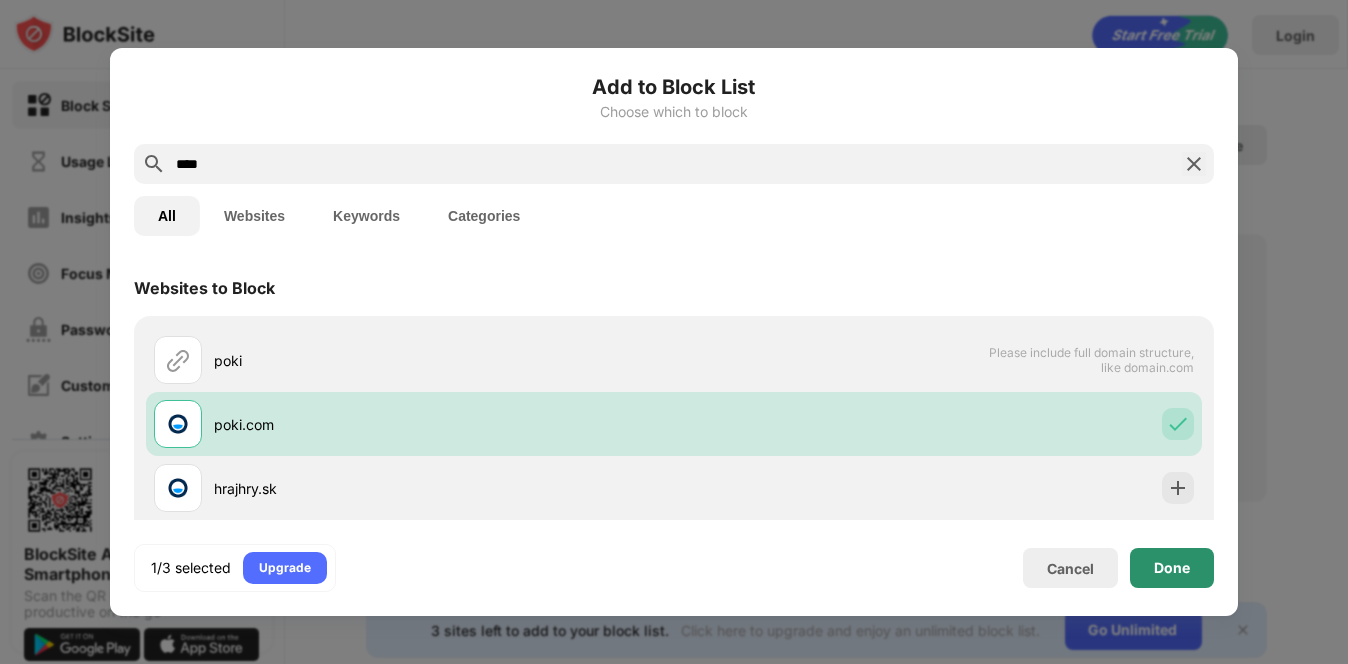 click on "Done" at bounding box center (1172, 568) 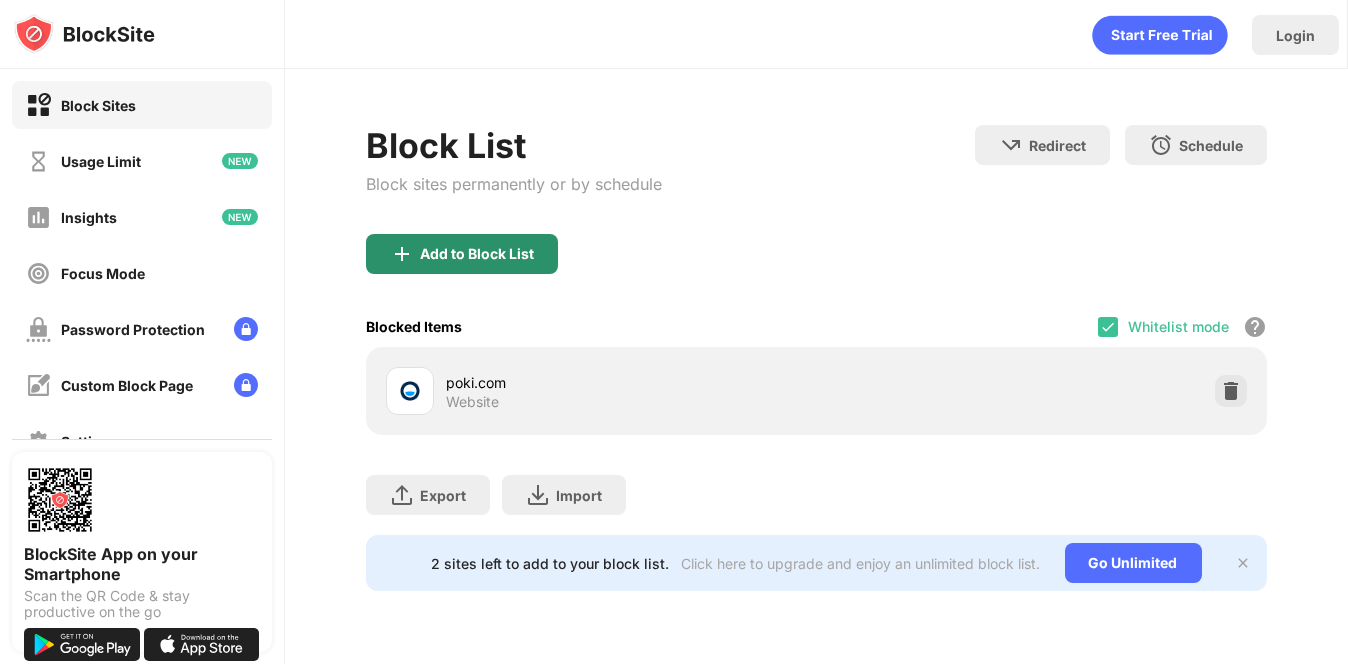 click on "Add to Block List" at bounding box center (462, 254) 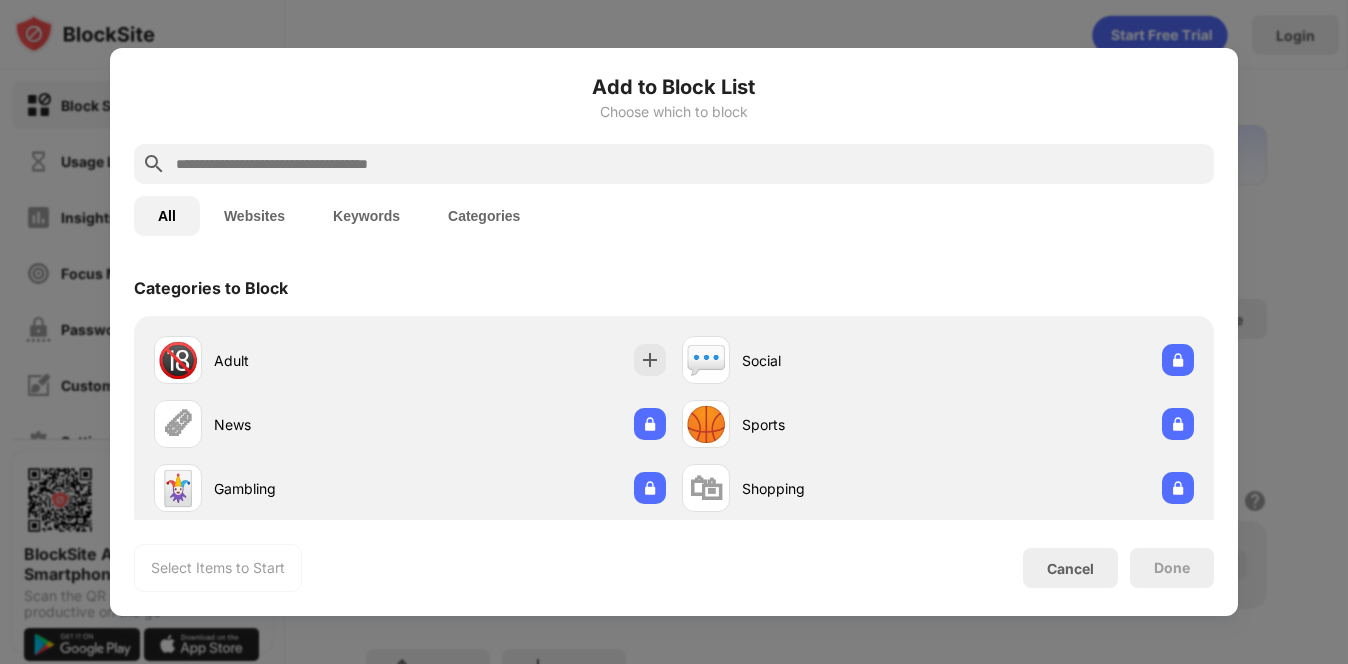 scroll, scrollTop: 0, scrollLeft: 0, axis: both 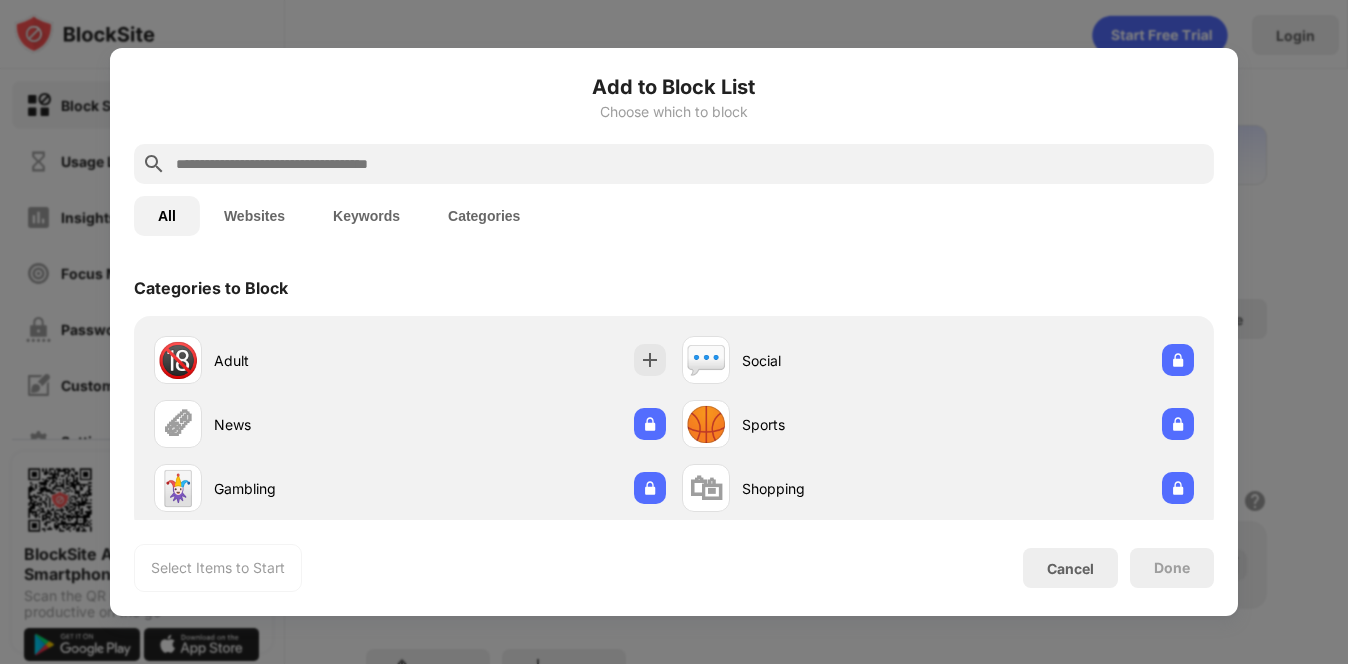 click at bounding box center [674, 332] 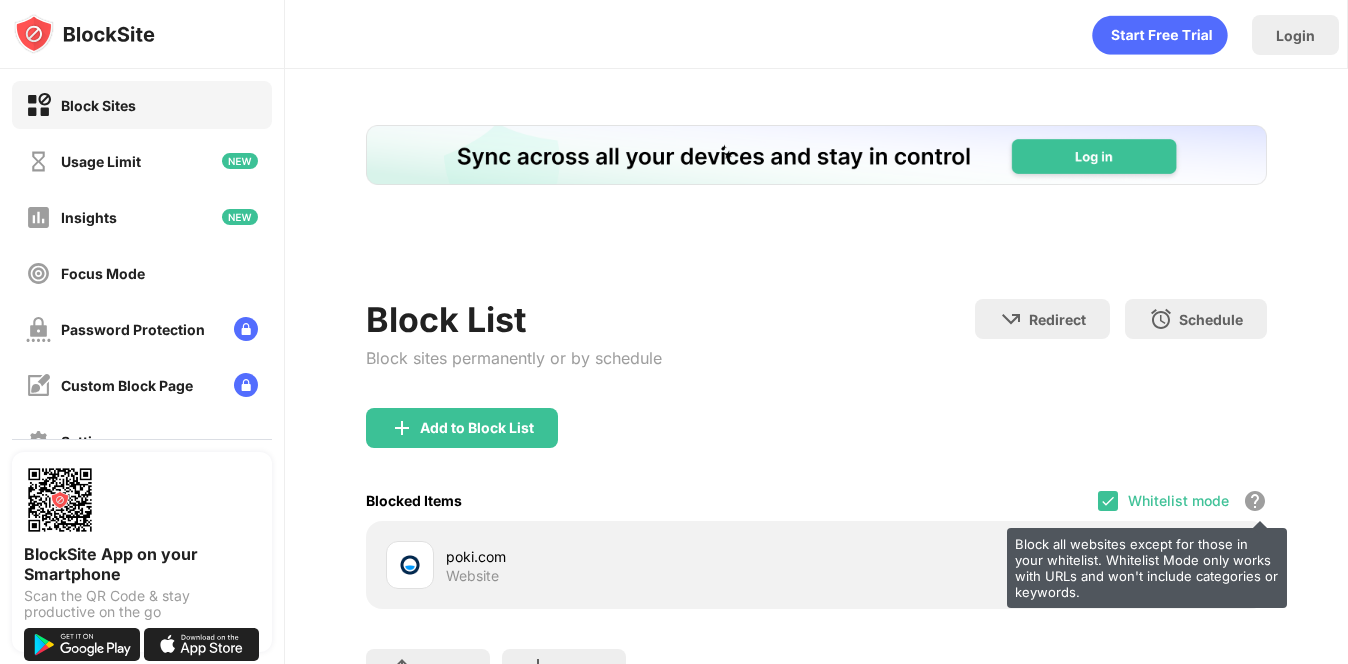 click on "Block all websites except for those in your whitelist. Whitelist Mode only works with URLs and won't include categories or keywords." at bounding box center (1255, 501) 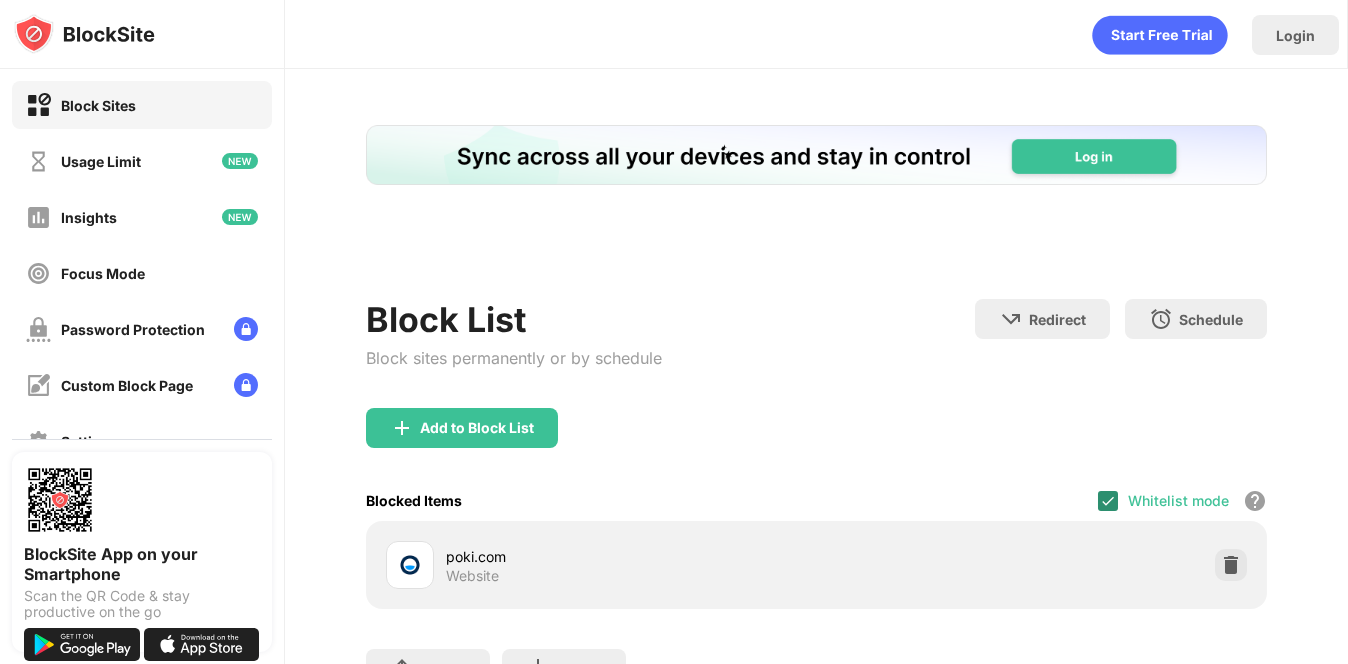 click at bounding box center (1108, 501) 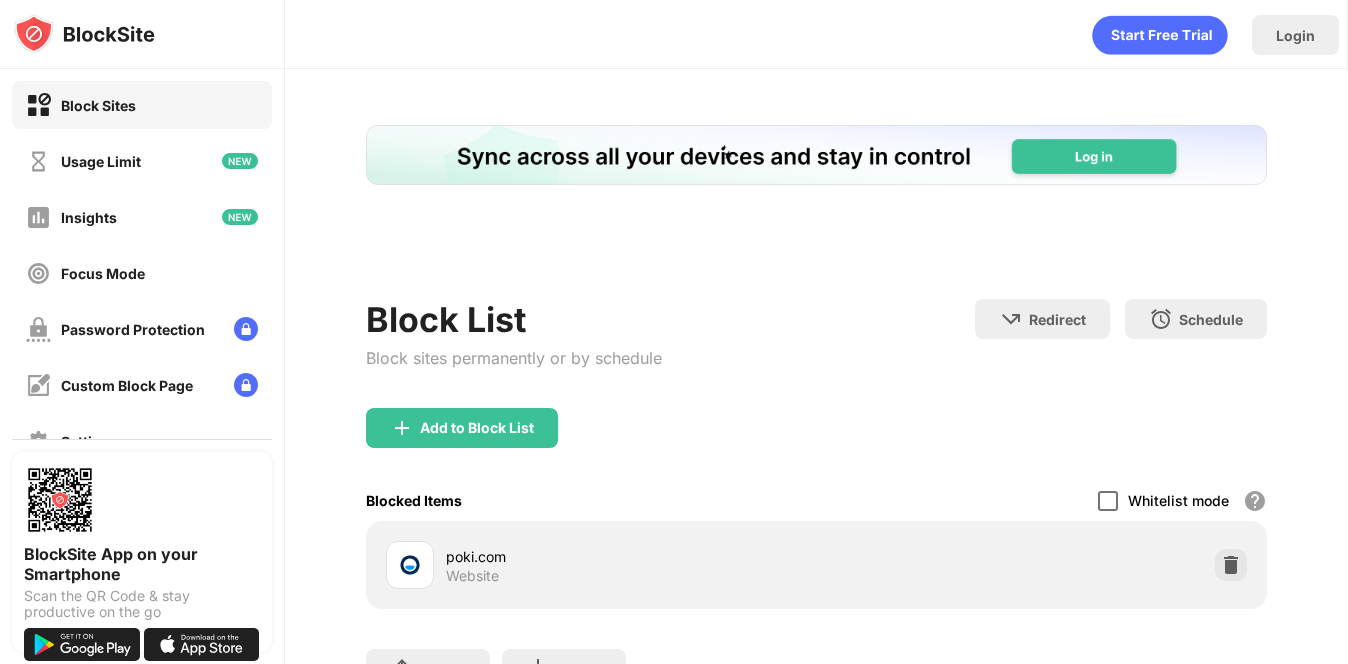 click on "Add to Block List" at bounding box center [816, 444] 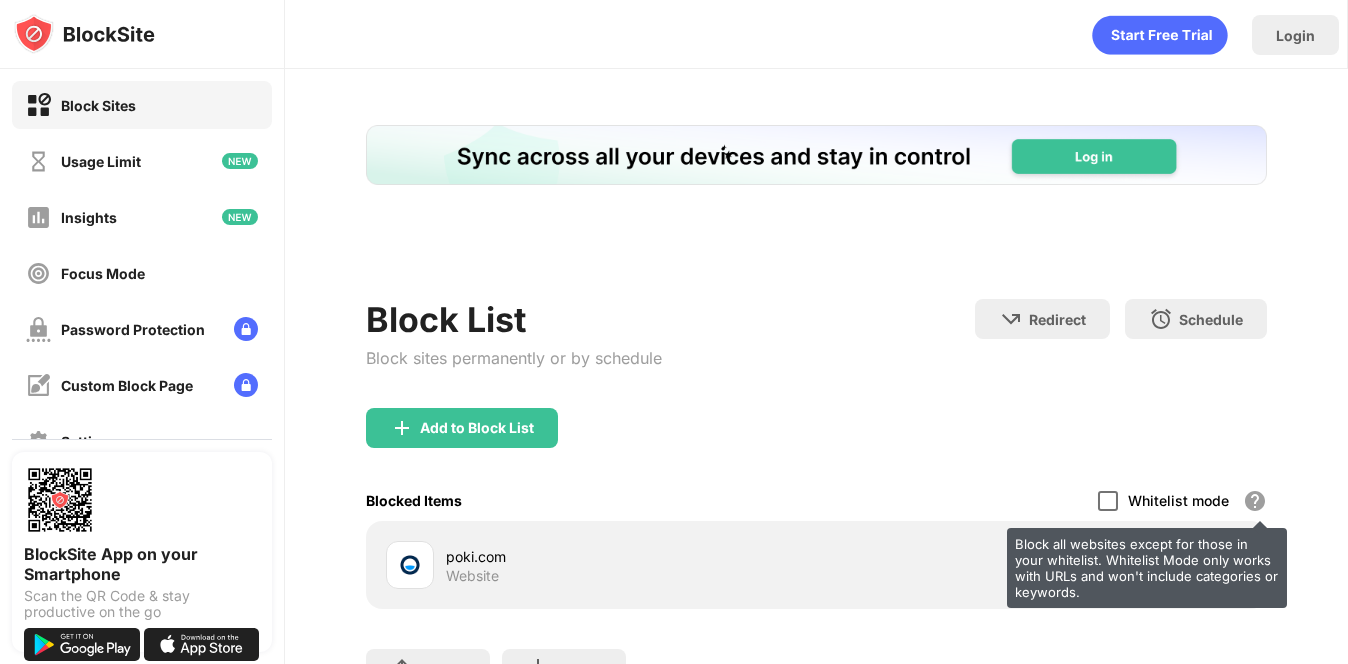 click on "Block all websites except for those in your whitelist. Whitelist Mode only works with URLs and won't include categories or keywords." at bounding box center (1255, 501) 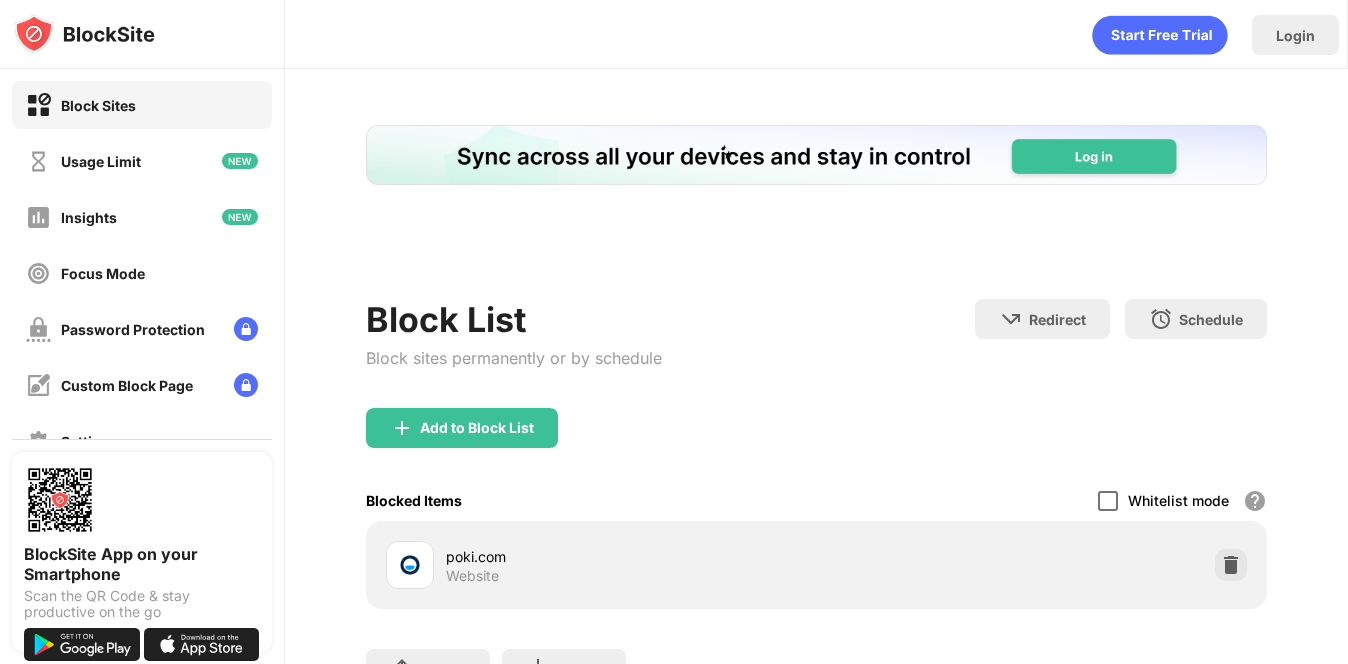 click on "Block List Block sites permanently or by schedule Redirect Choose a site to be redirected to when blocking is active Schedule Select which days and timeframes the block list will be active." at bounding box center [816, 353] 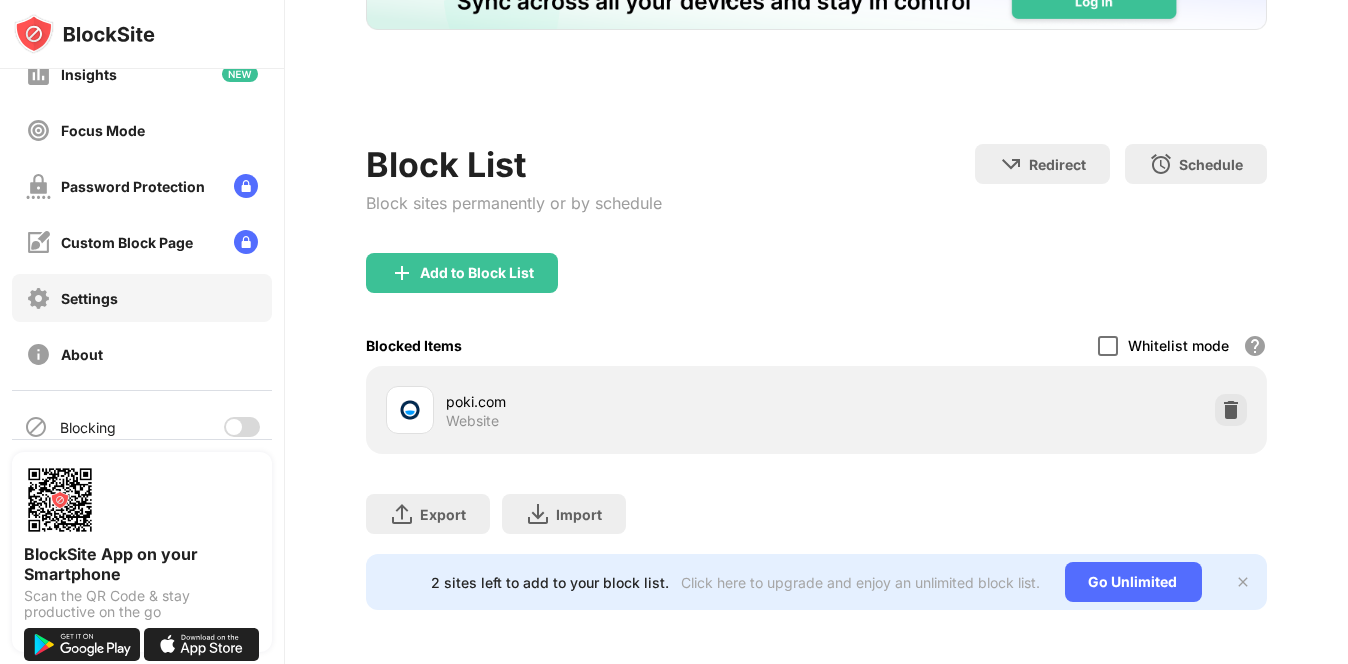 scroll, scrollTop: 213, scrollLeft: 0, axis: vertical 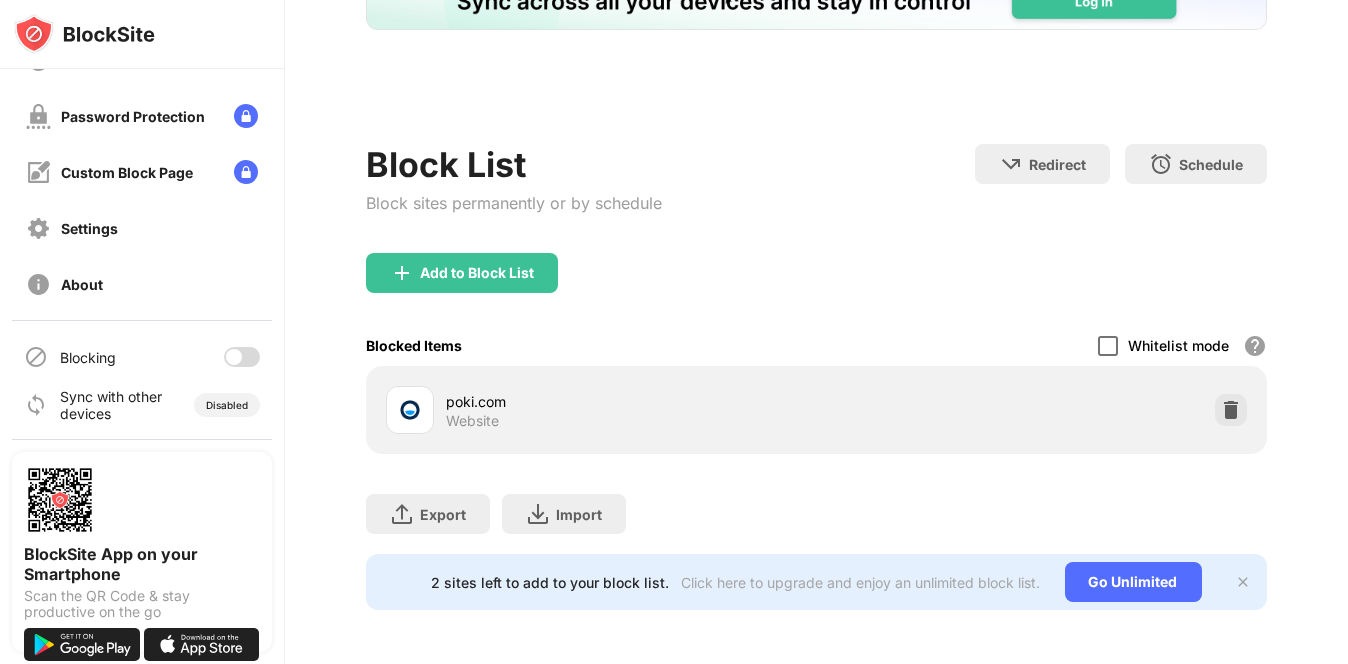 click at bounding box center (242, 357) 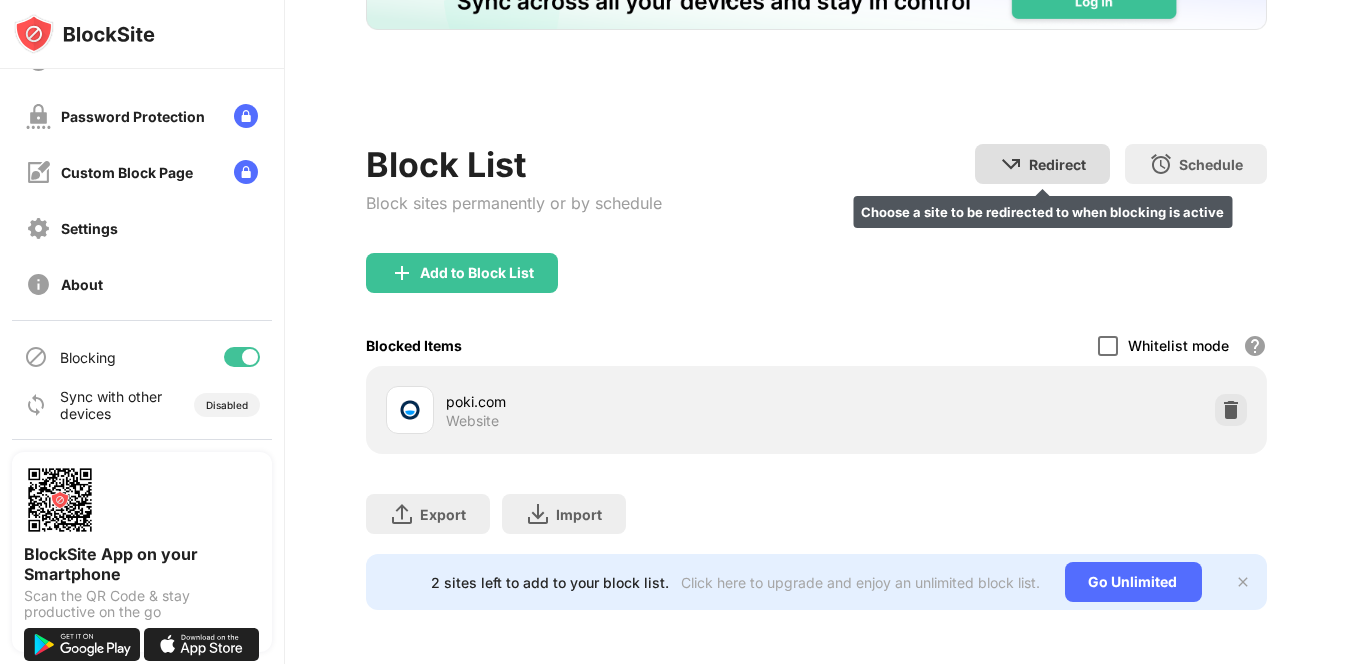 click on "Redirect Choose a site to be redirected to when blocking is active" at bounding box center [1042, 164] 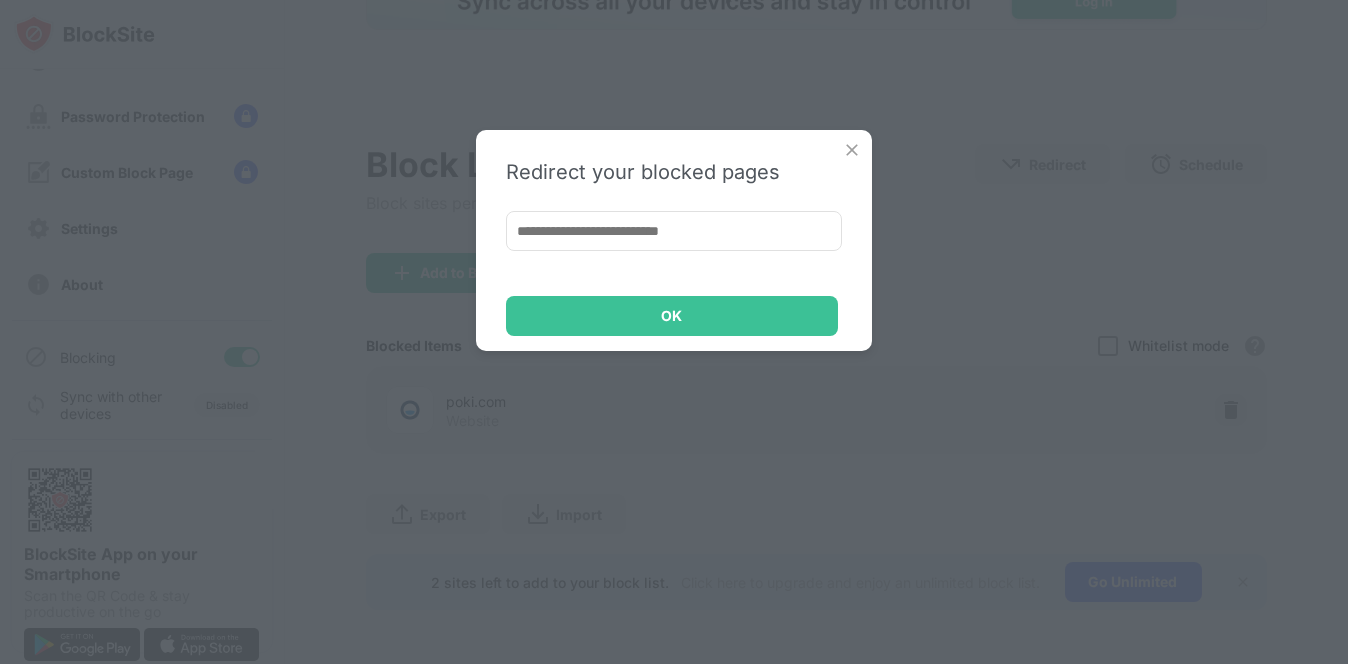 click at bounding box center (674, 231) 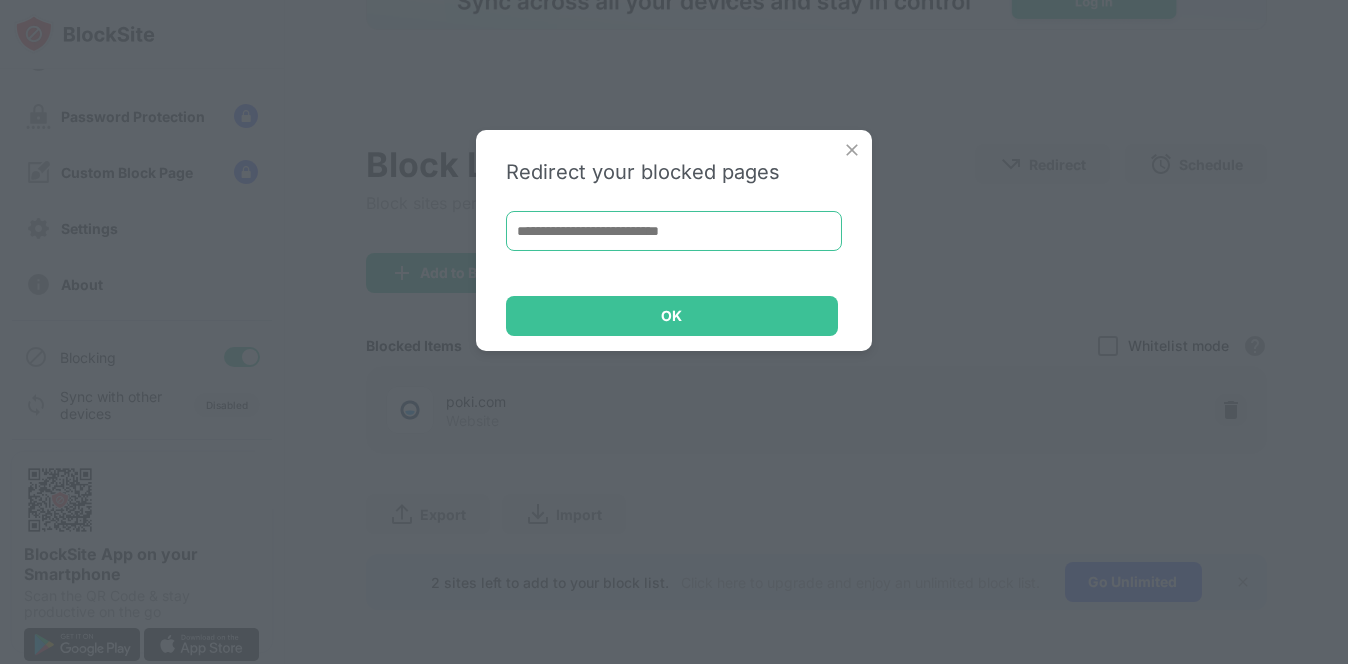 click at bounding box center [674, 231] 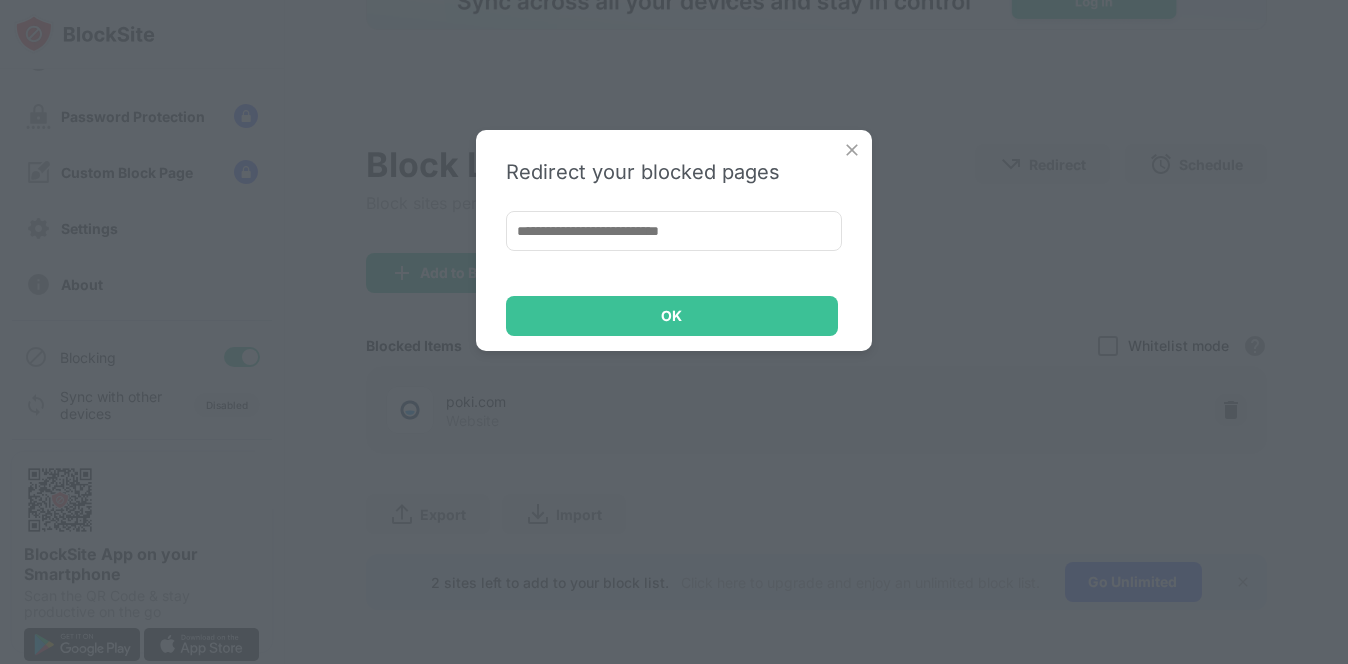 click at bounding box center [852, 150] 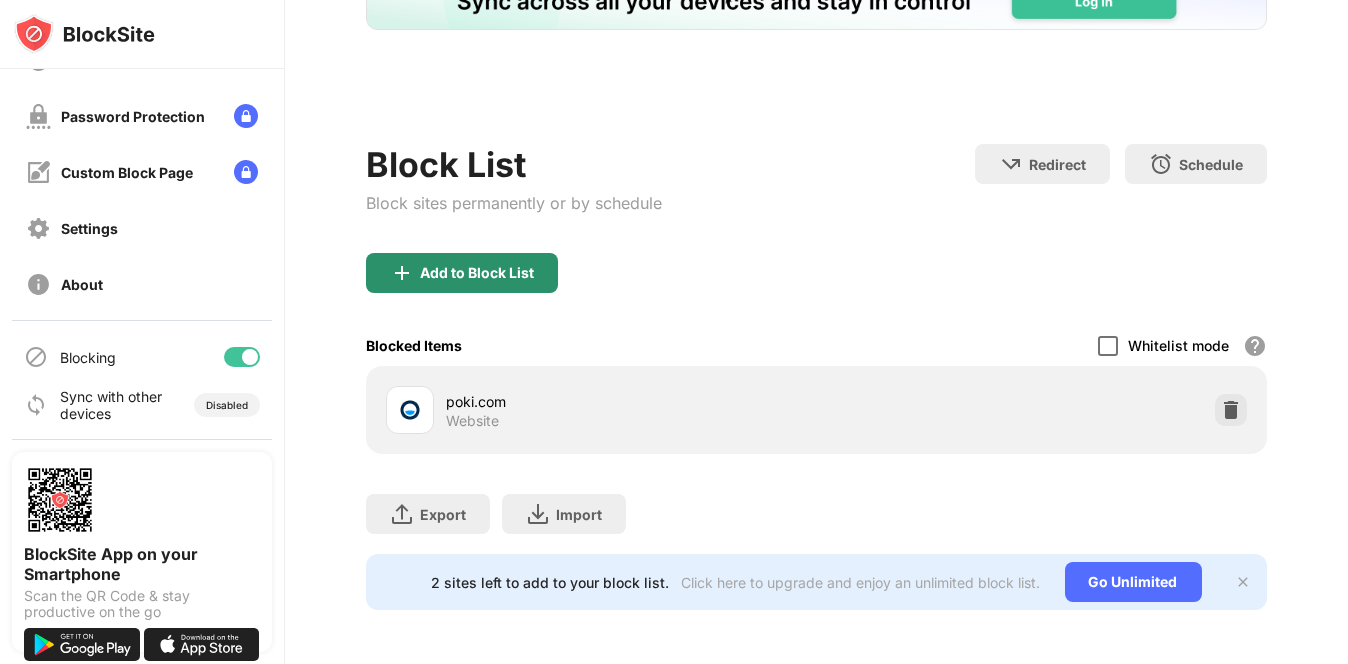 click on "Add to Block List" at bounding box center [462, 273] 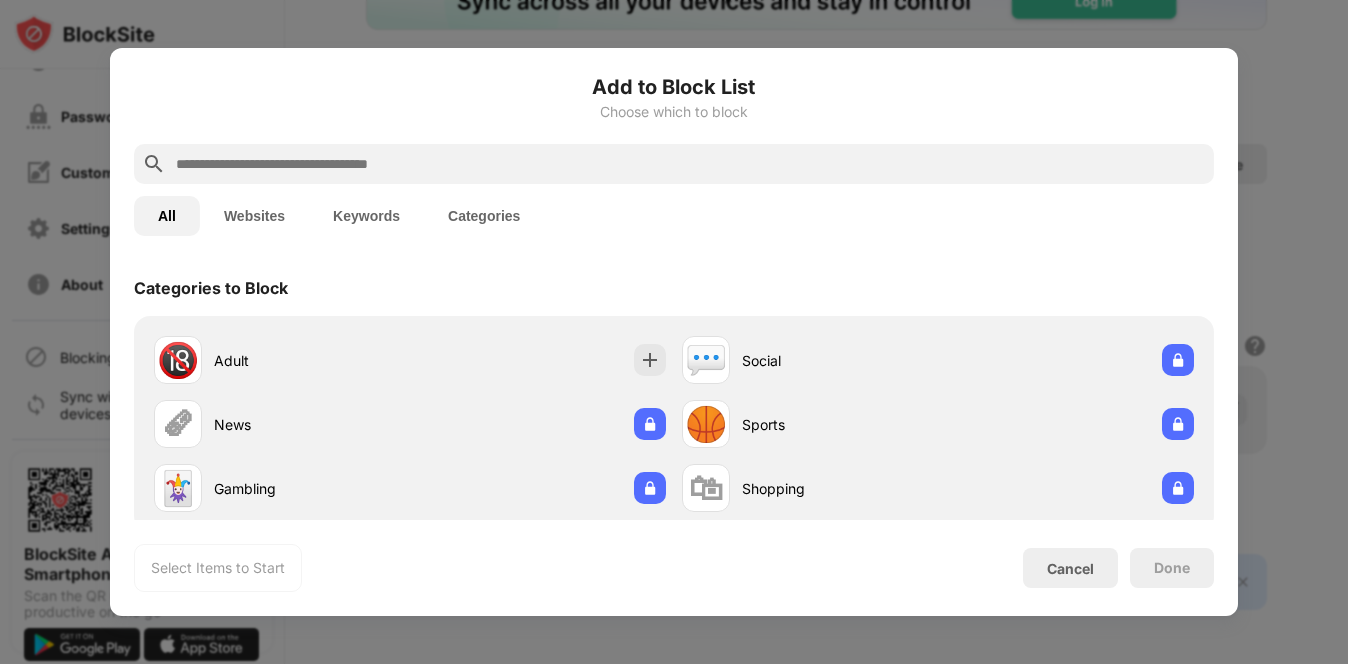 click on "All Websites Keywords Categories" at bounding box center (674, 216) 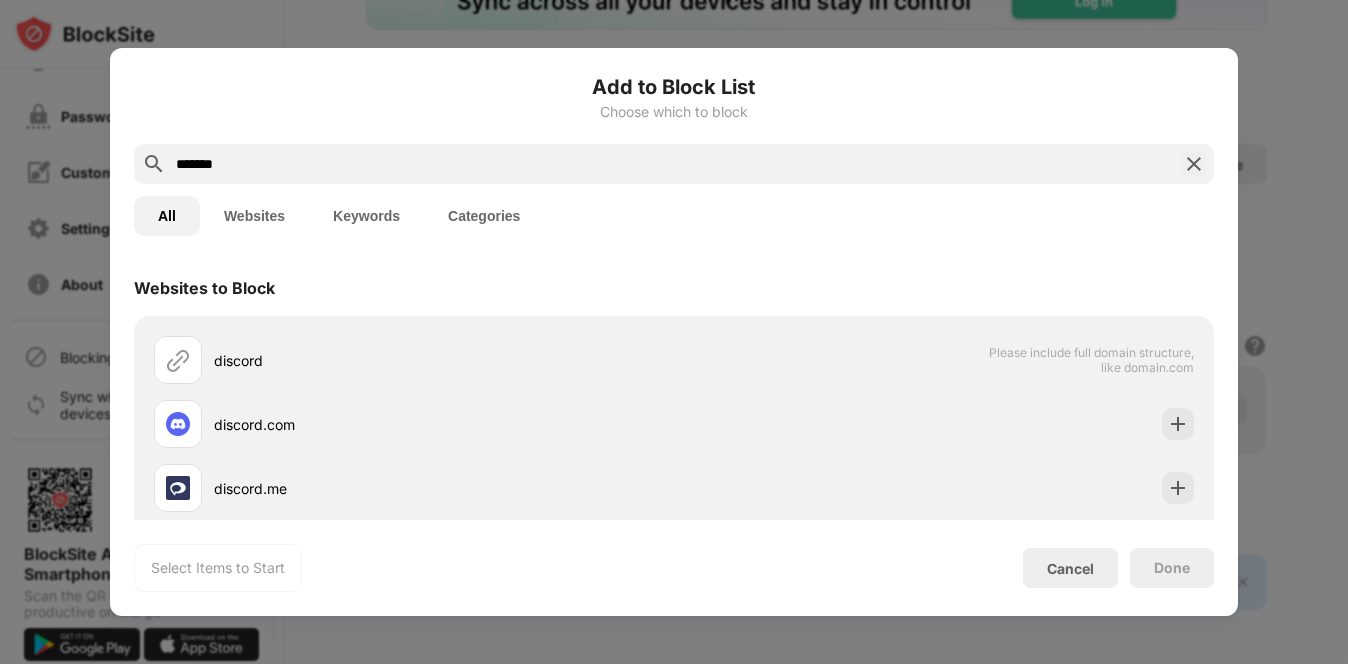 type on "*******" 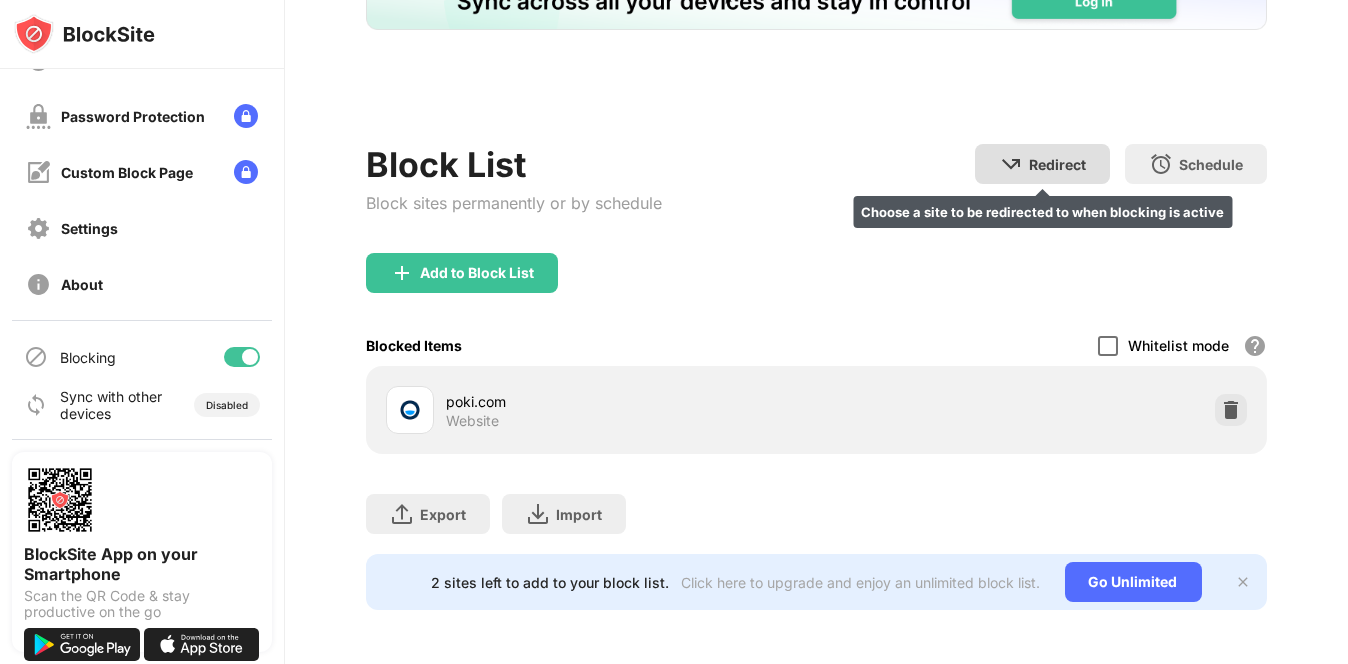 click on "Redirect Choose a site to be redirected to when blocking is active" at bounding box center (1042, 164) 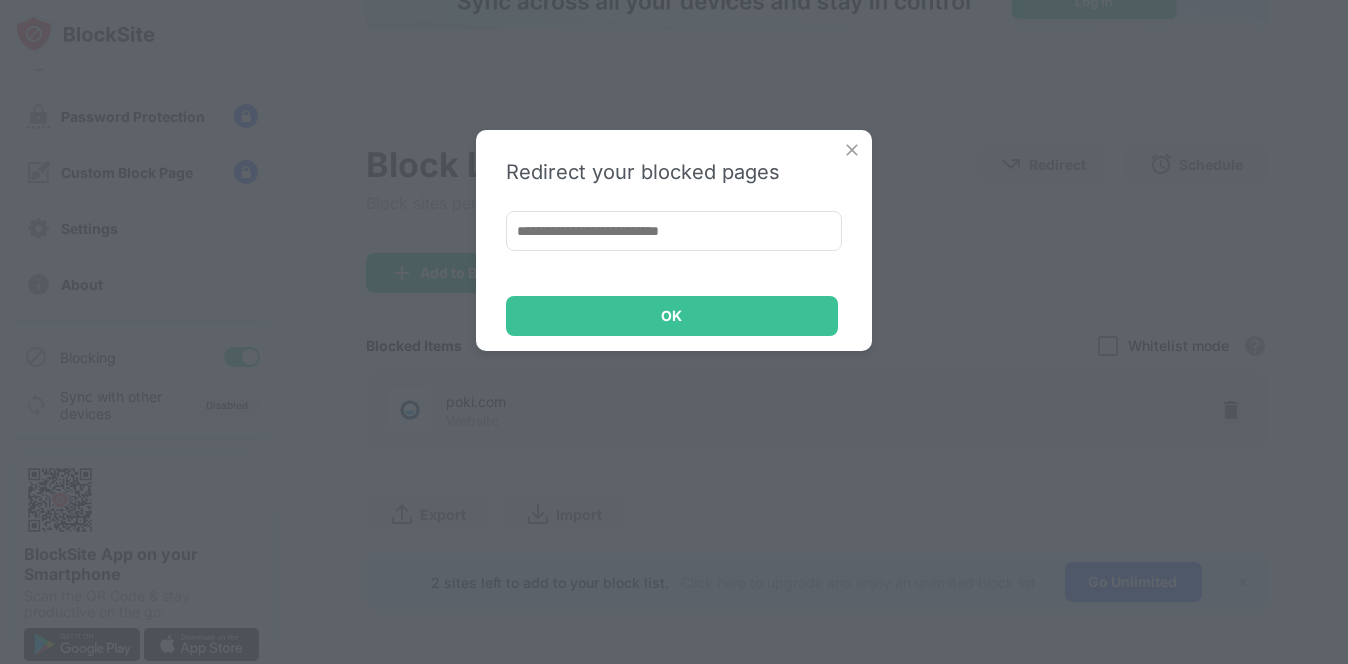 click at bounding box center (674, 231) 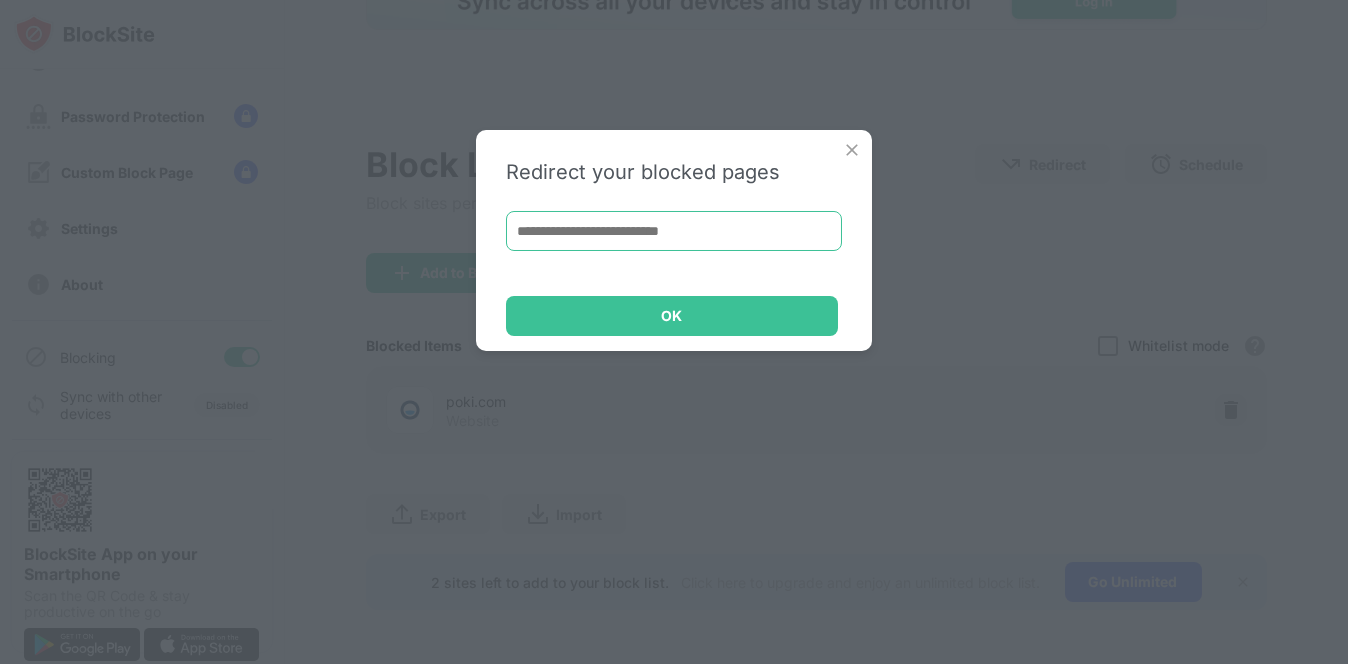 click at bounding box center [674, 231] 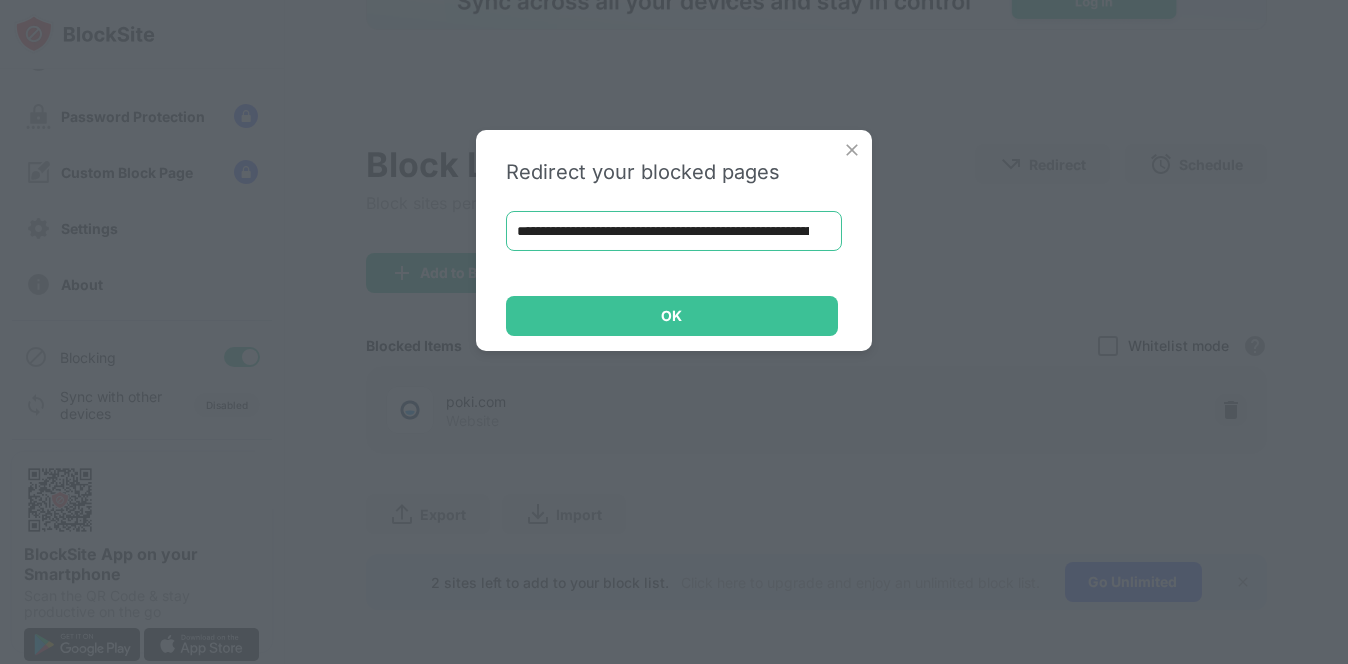 scroll, scrollTop: 0, scrollLeft: 188, axis: horizontal 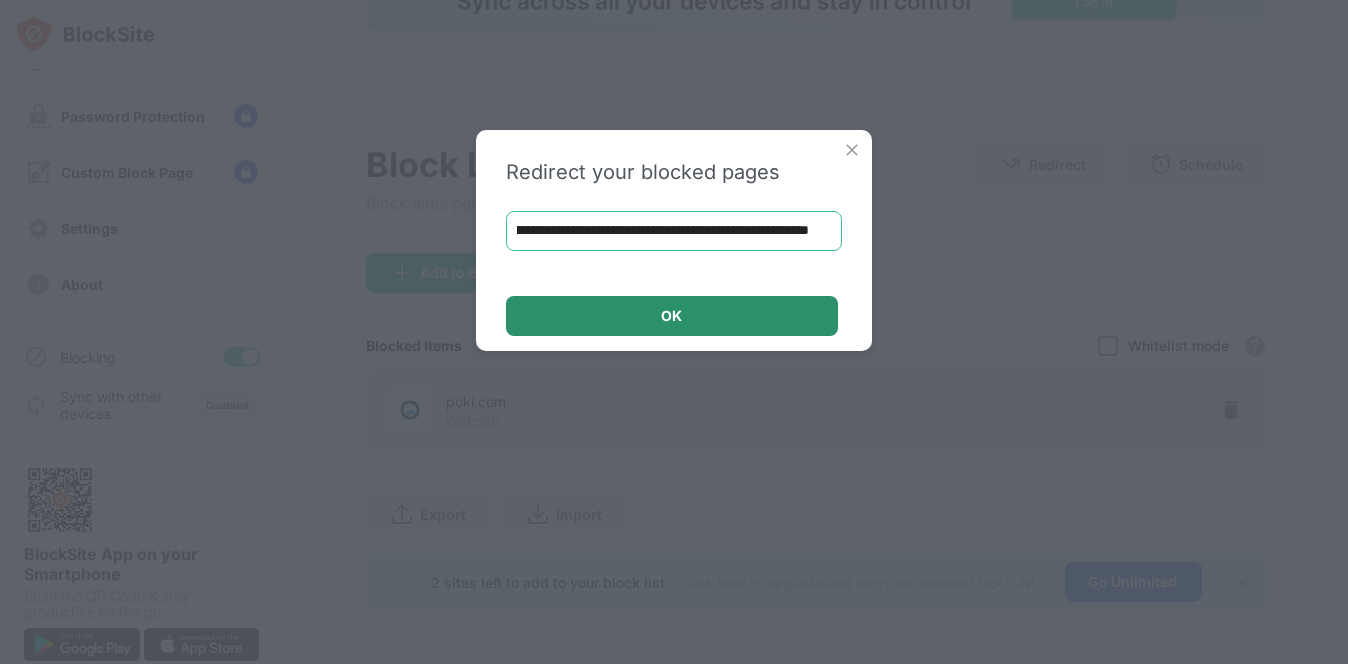 click on "OK" at bounding box center [672, 316] 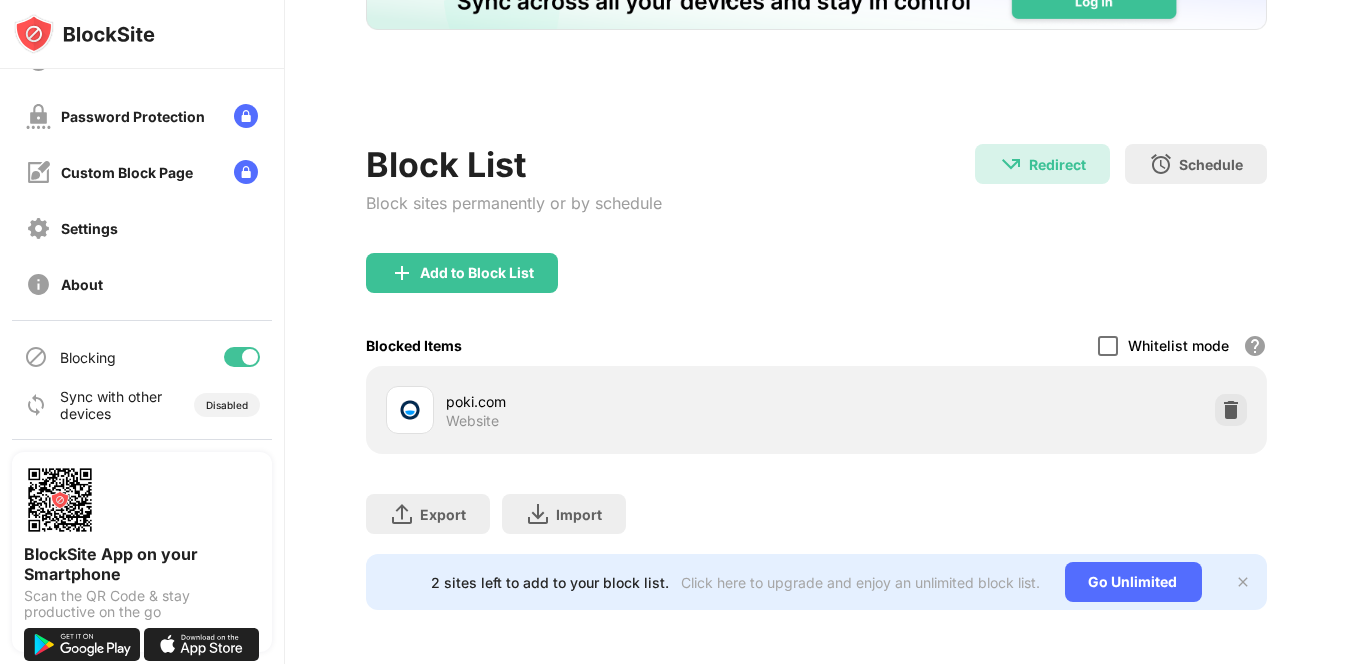 click on "Add to Block List" at bounding box center [816, 289] 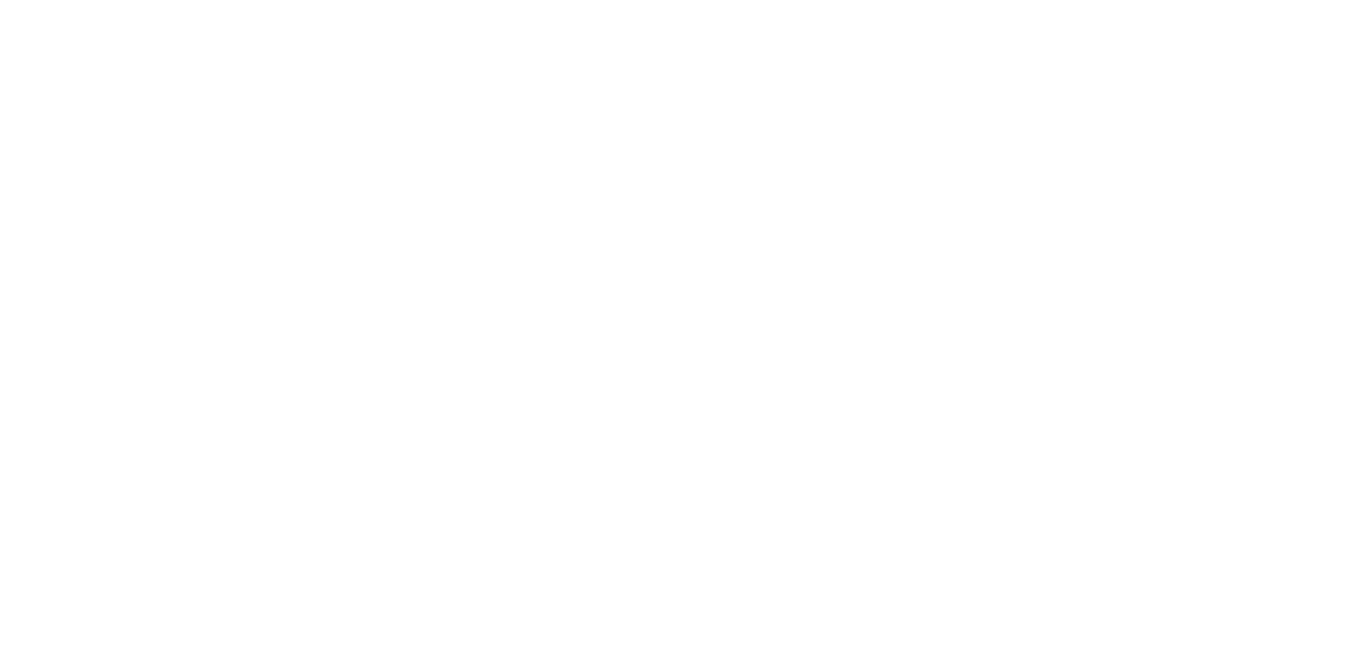 scroll, scrollTop: 0, scrollLeft: 0, axis: both 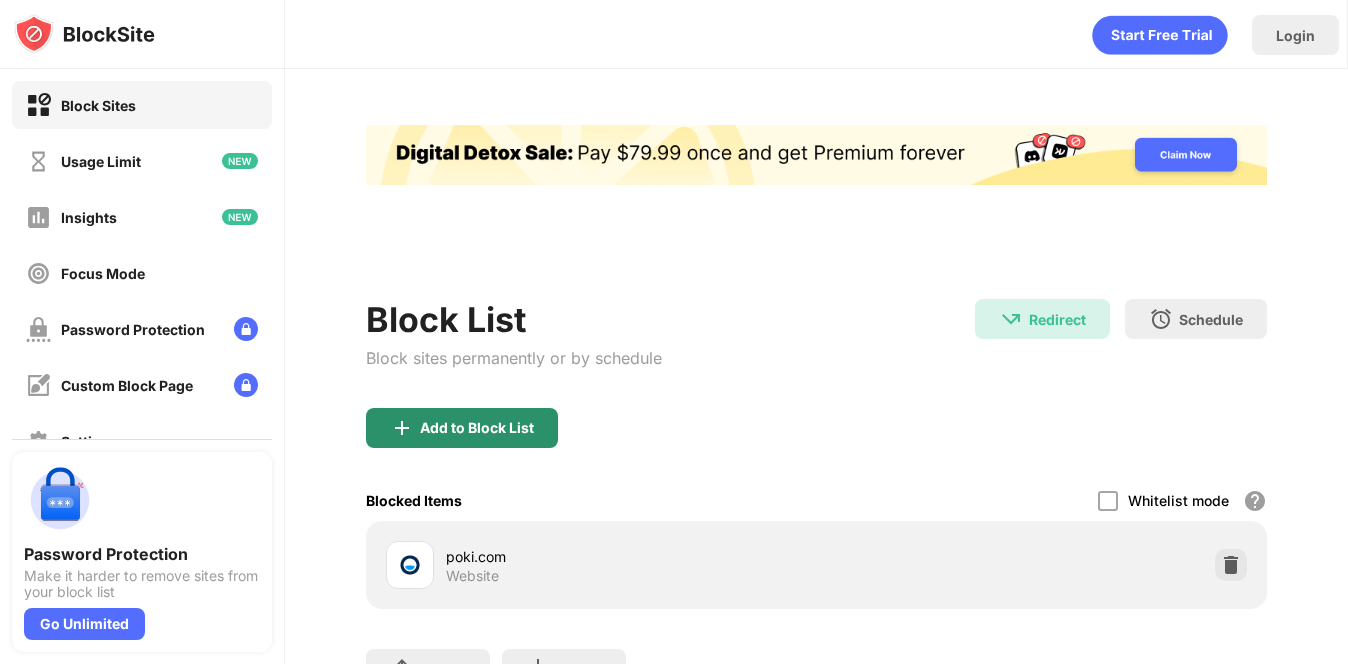 click on "Add to Block List" at bounding box center (462, 428) 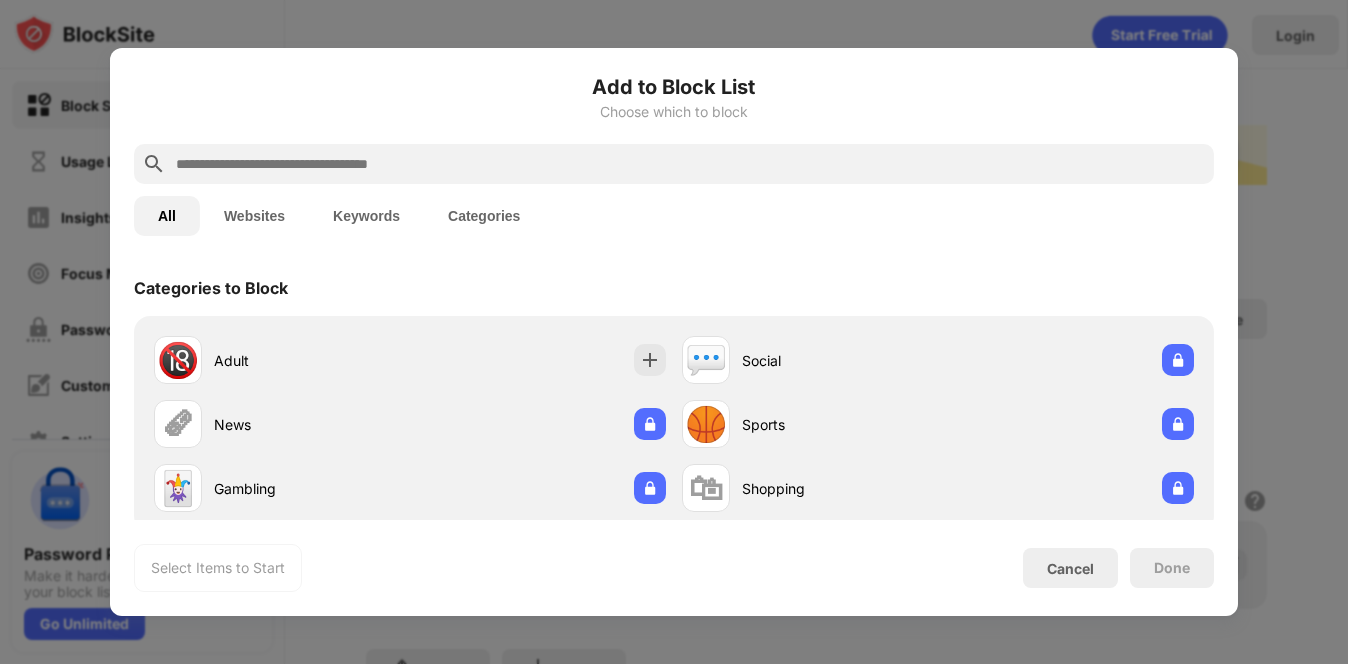 click at bounding box center [690, 164] 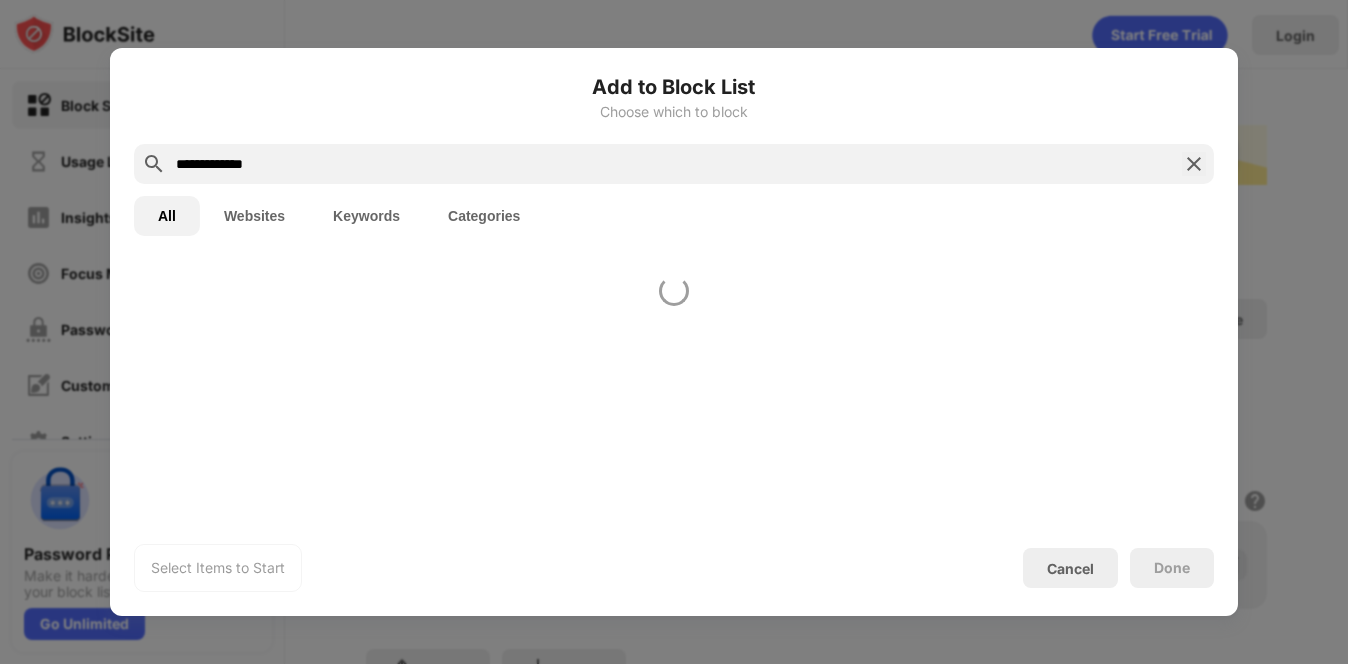 type on "**********" 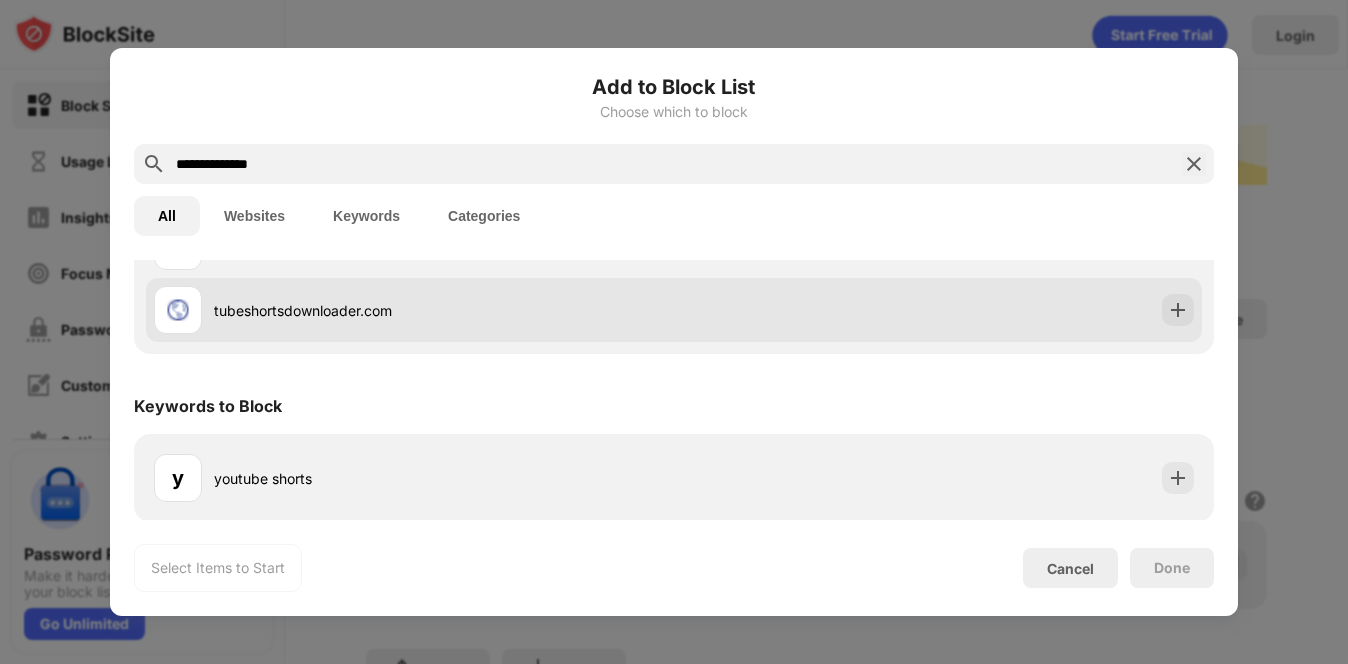 scroll, scrollTop: 0, scrollLeft: 0, axis: both 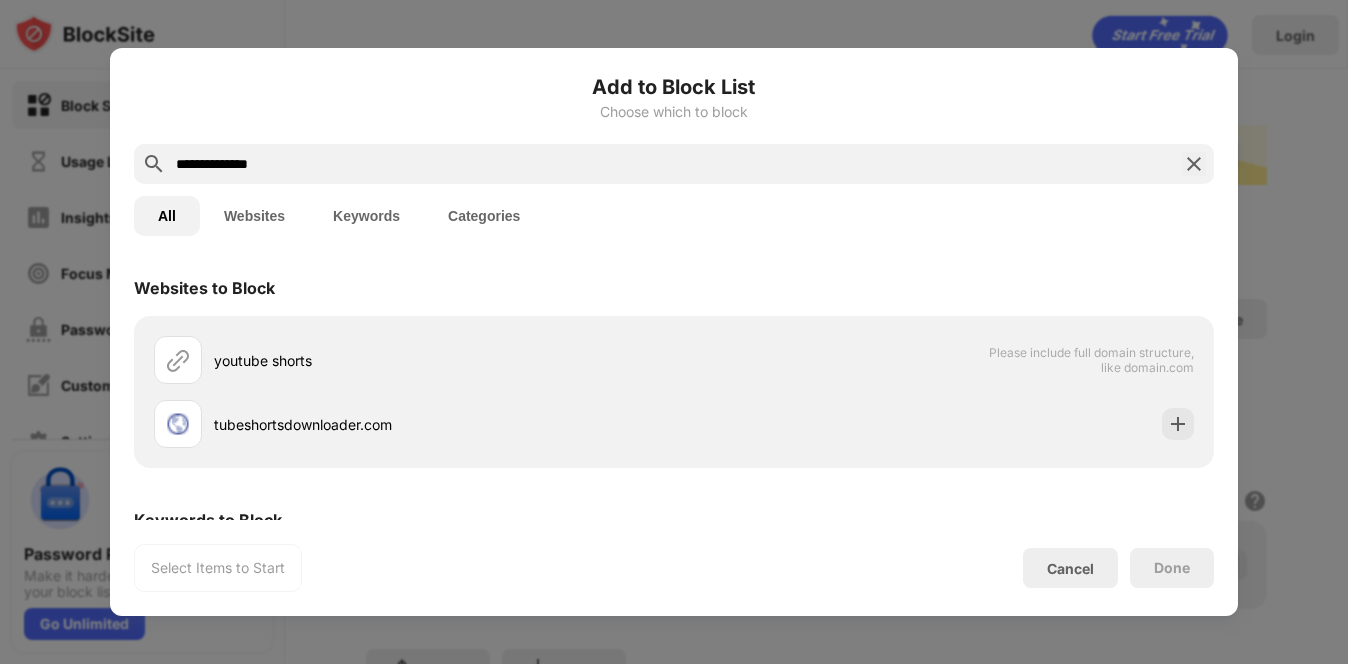 click on "**********" at bounding box center (674, 164) 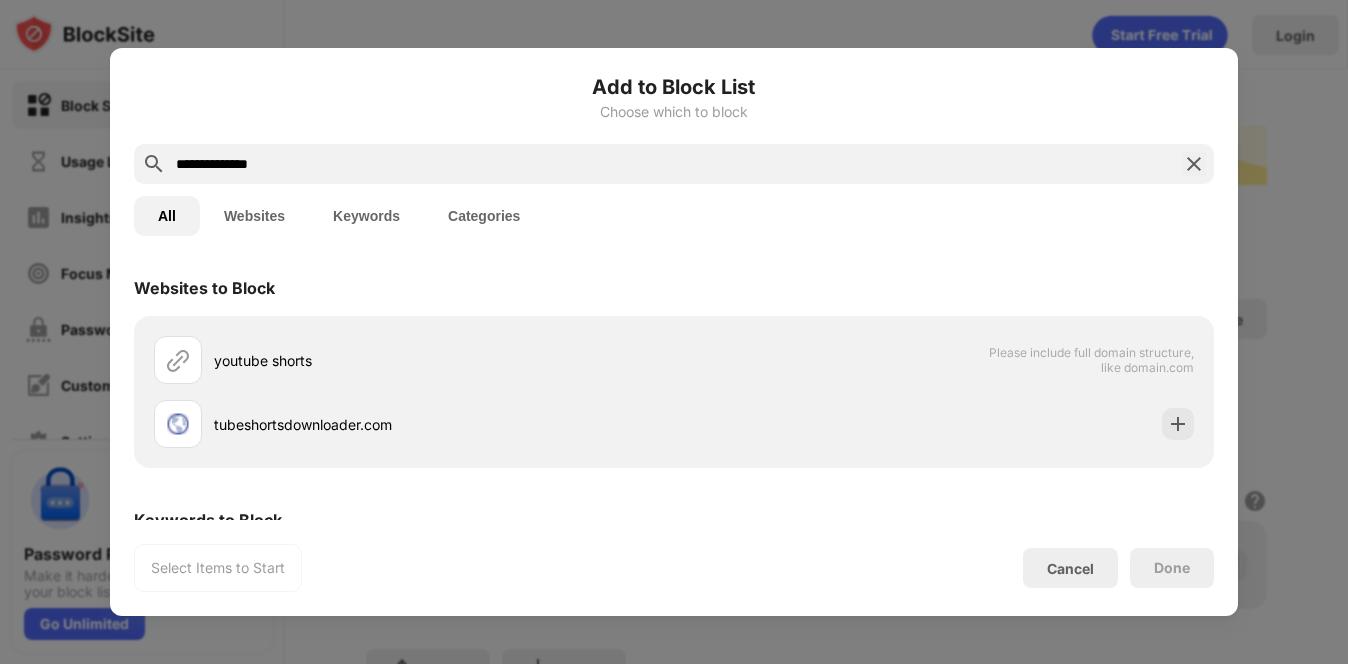 type 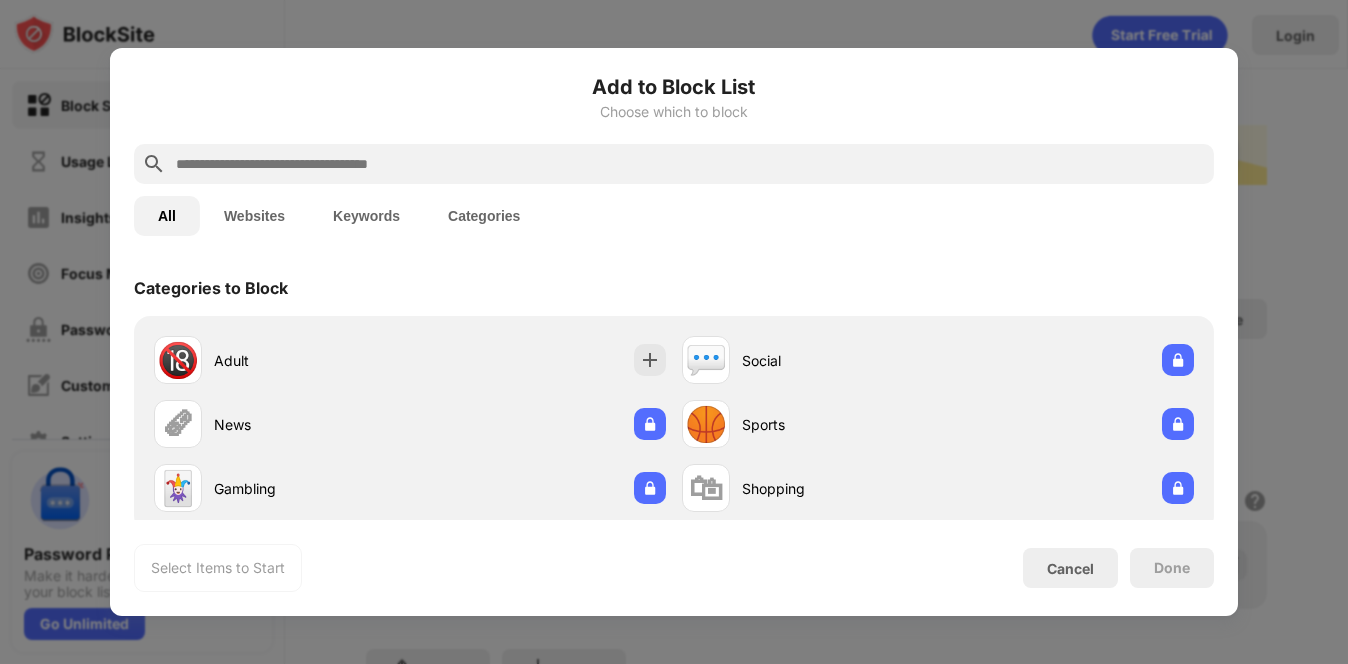 click on "Choose which to block" at bounding box center (674, 112) 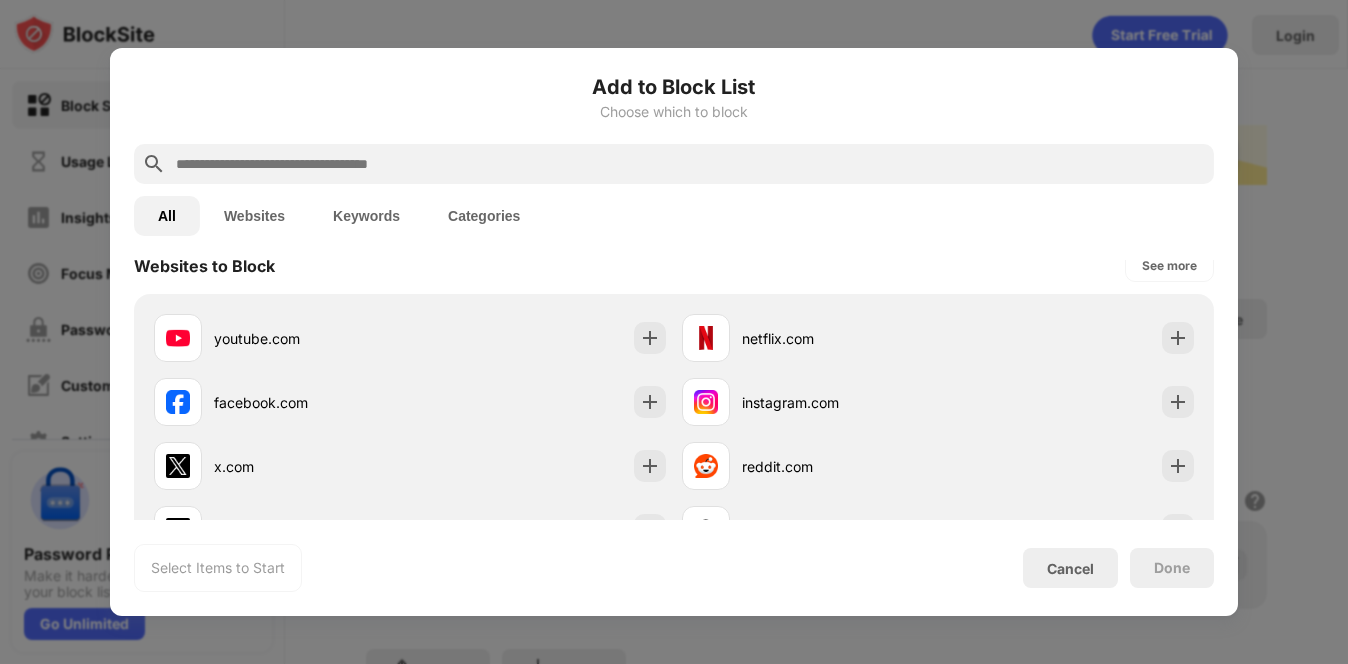scroll, scrollTop: 303, scrollLeft: 0, axis: vertical 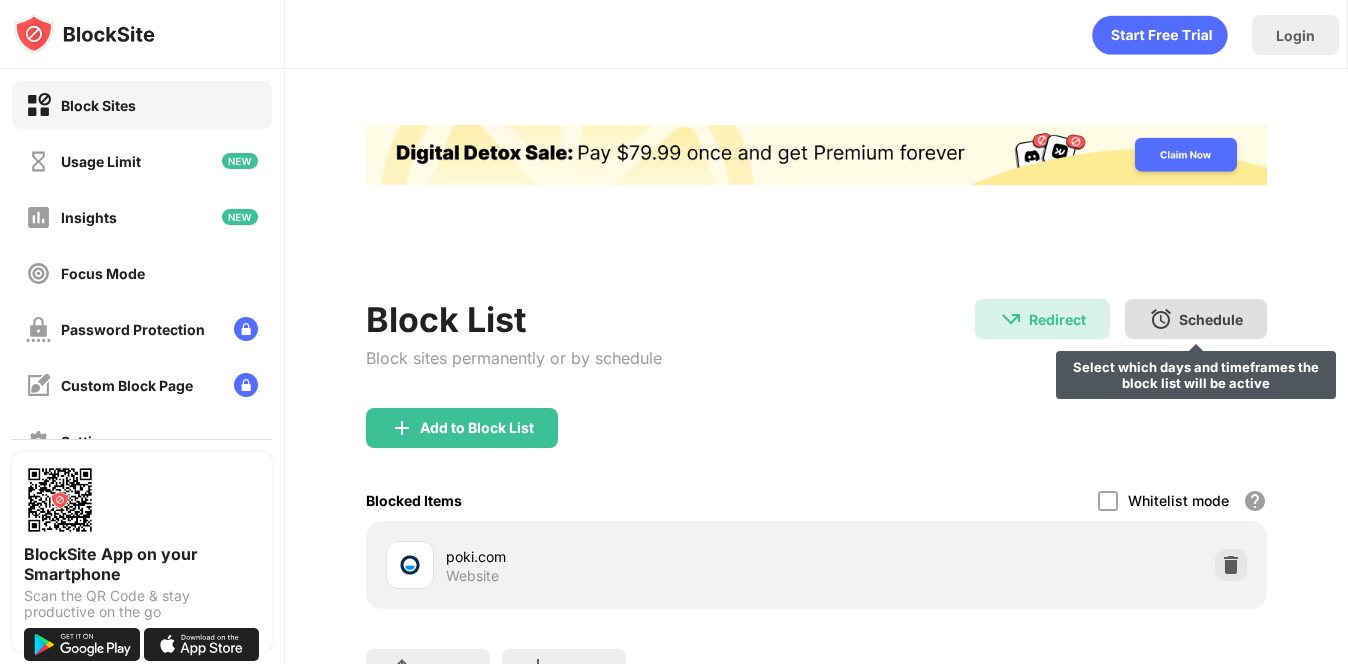 click at bounding box center (1161, 319) 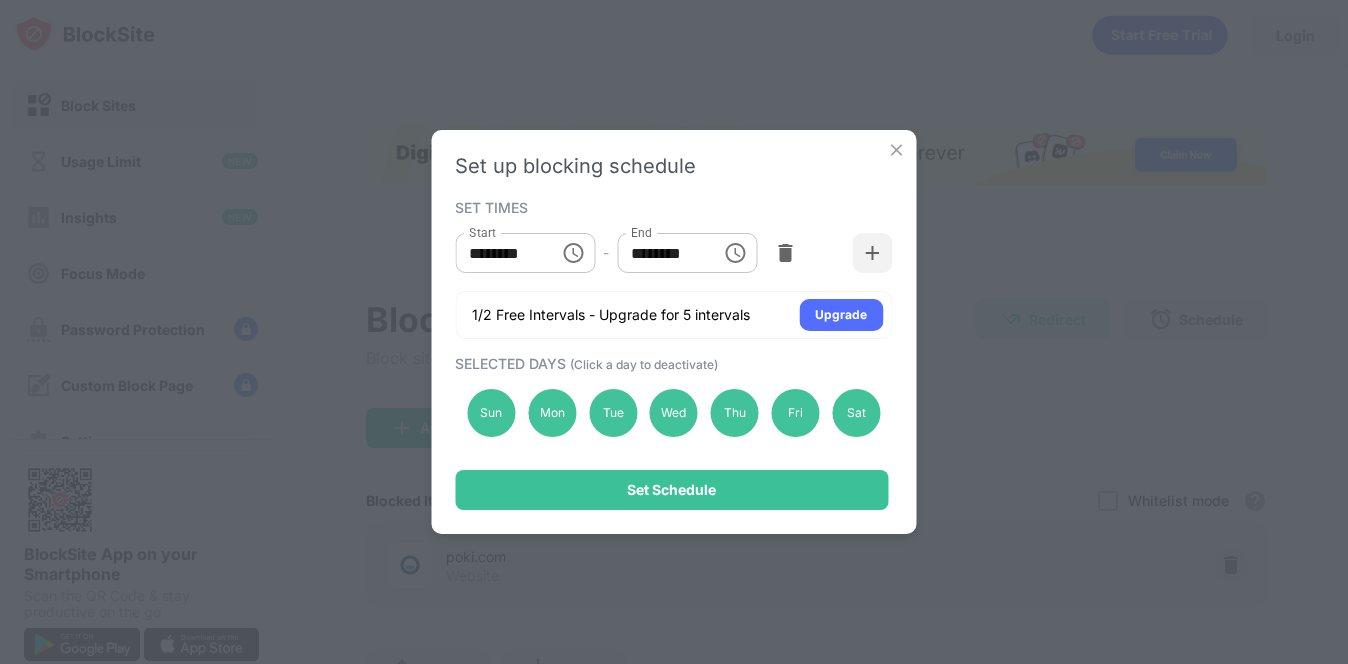 click on "Set up blocking schedule SET TIMES Start ******** Start - End ******** End 1/2 Free Intervals - Upgrade for 5 intervals Upgrade SELECTED DAYS   (Click a day to deactivate) Sun Mon Tue Wed Thu Fri Sat Set Schedule" at bounding box center [674, 332] 